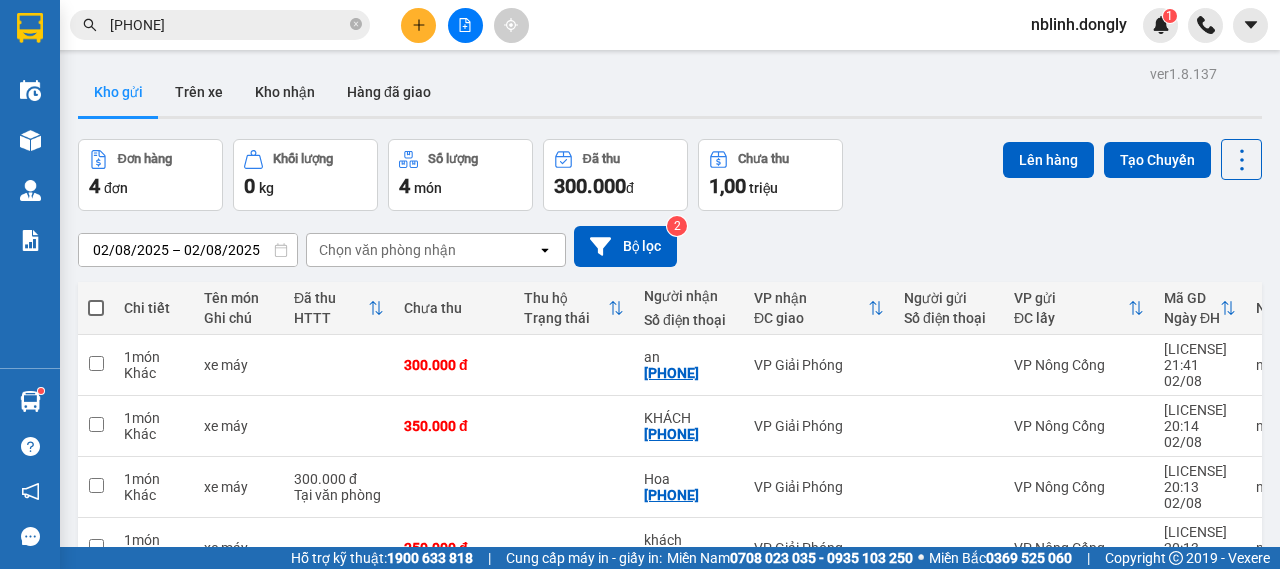 scroll, scrollTop: 0, scrollLeft: 0, axis: both 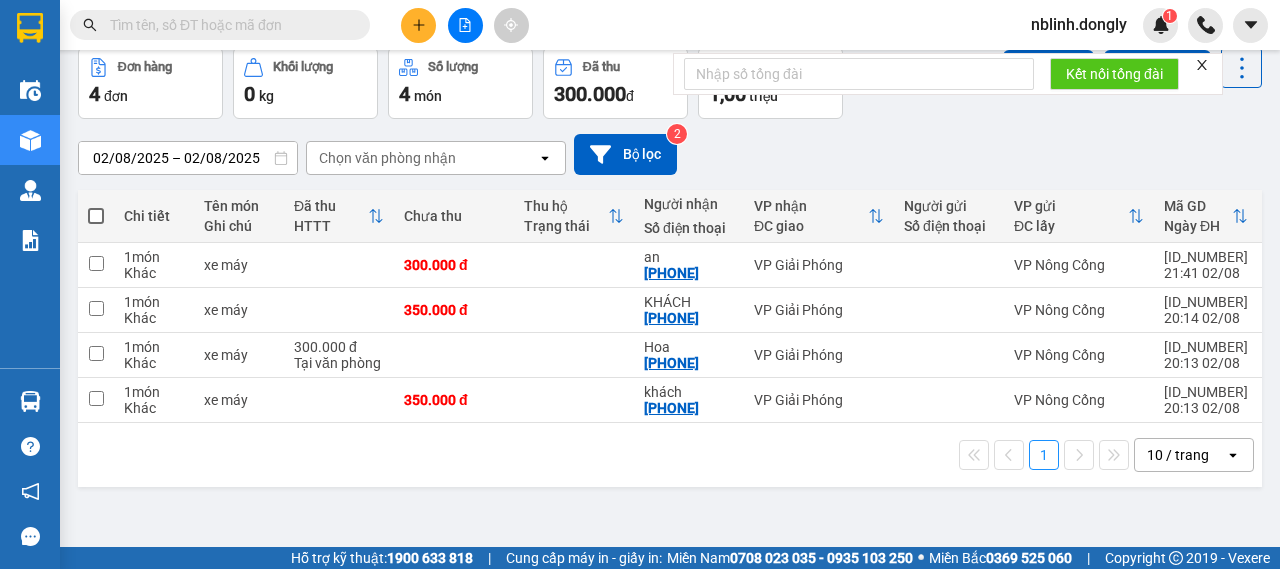 click at bounding box center (96, 216) 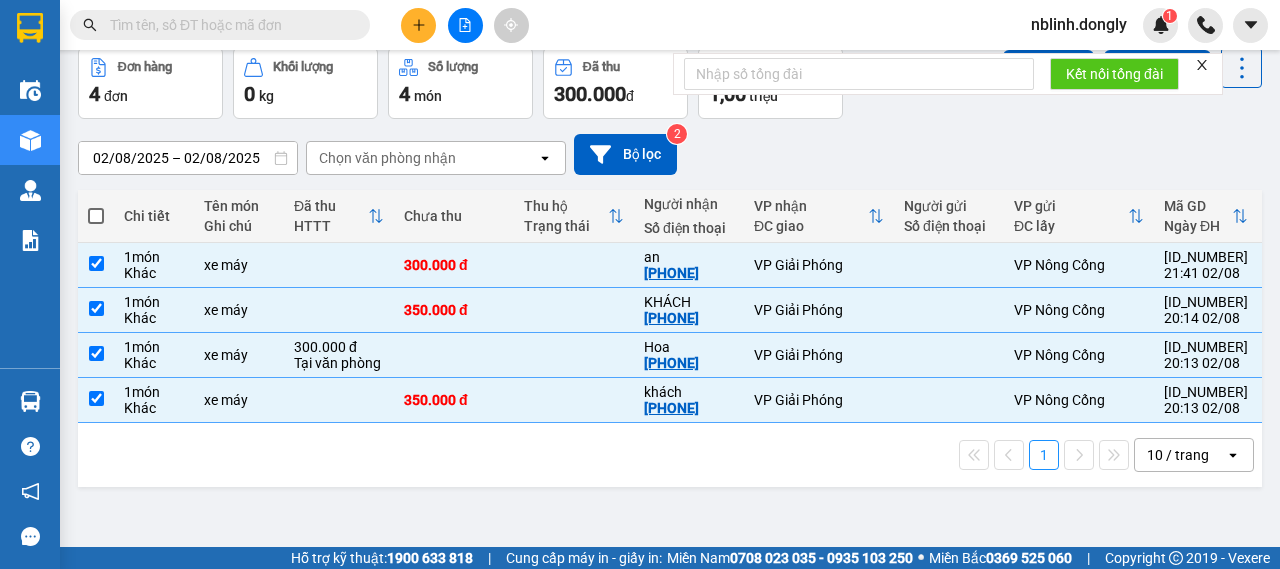 checkbox on "true" 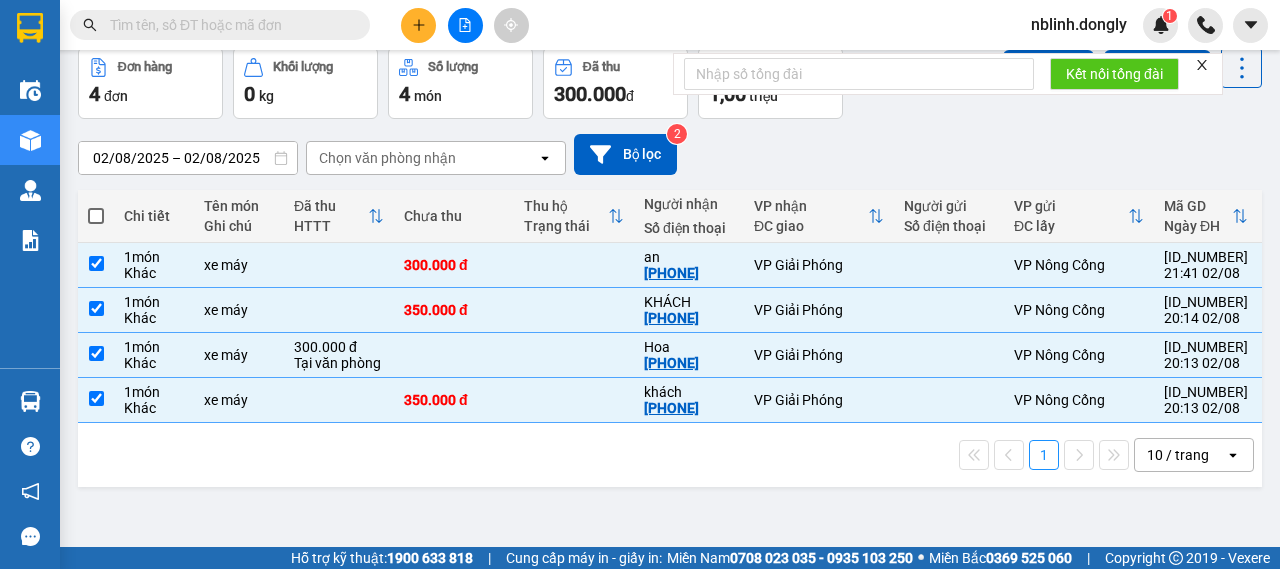 checkbox on "true" 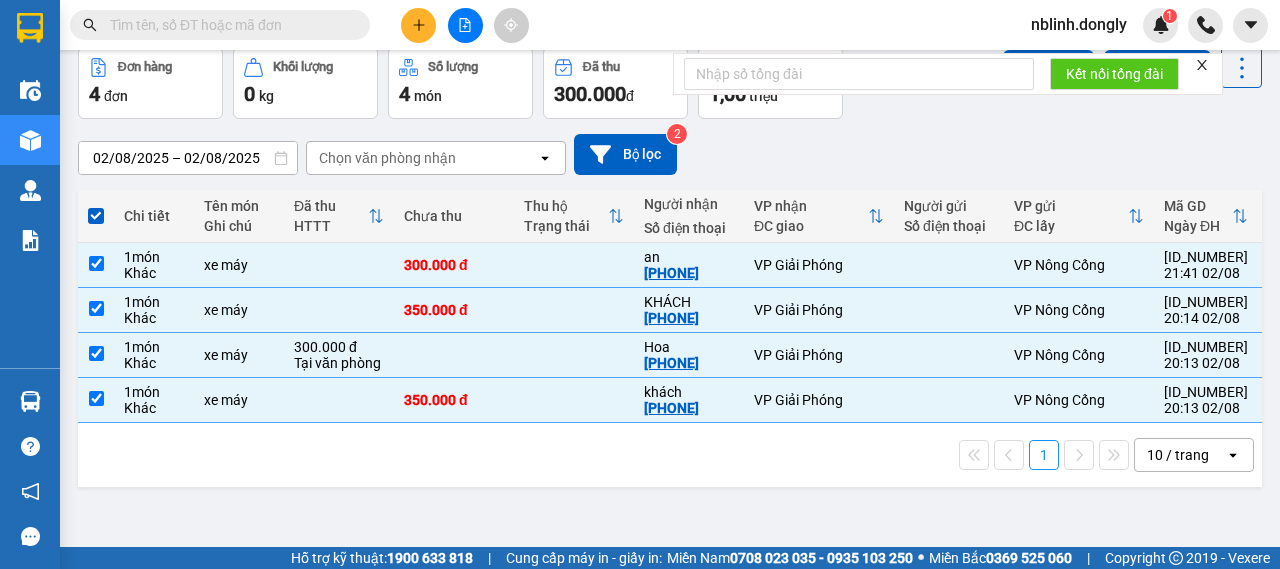 scroll, scrollTop: 0, scrollLeft: 0, axis: both 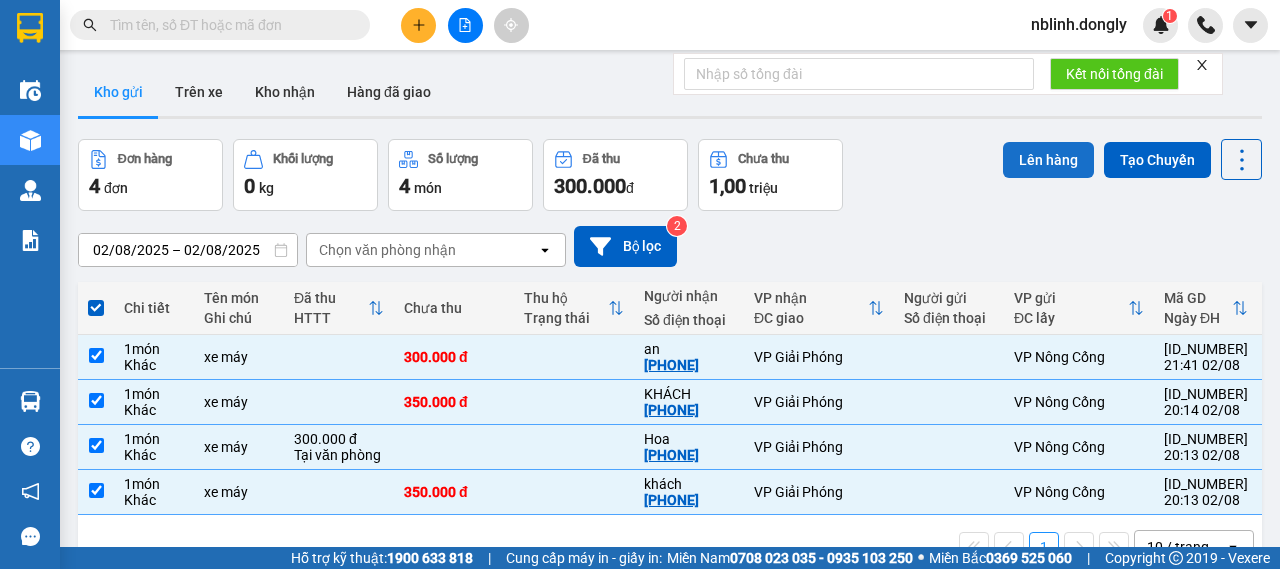 click on "Lên hàng" at bounding box center (1048, 160) 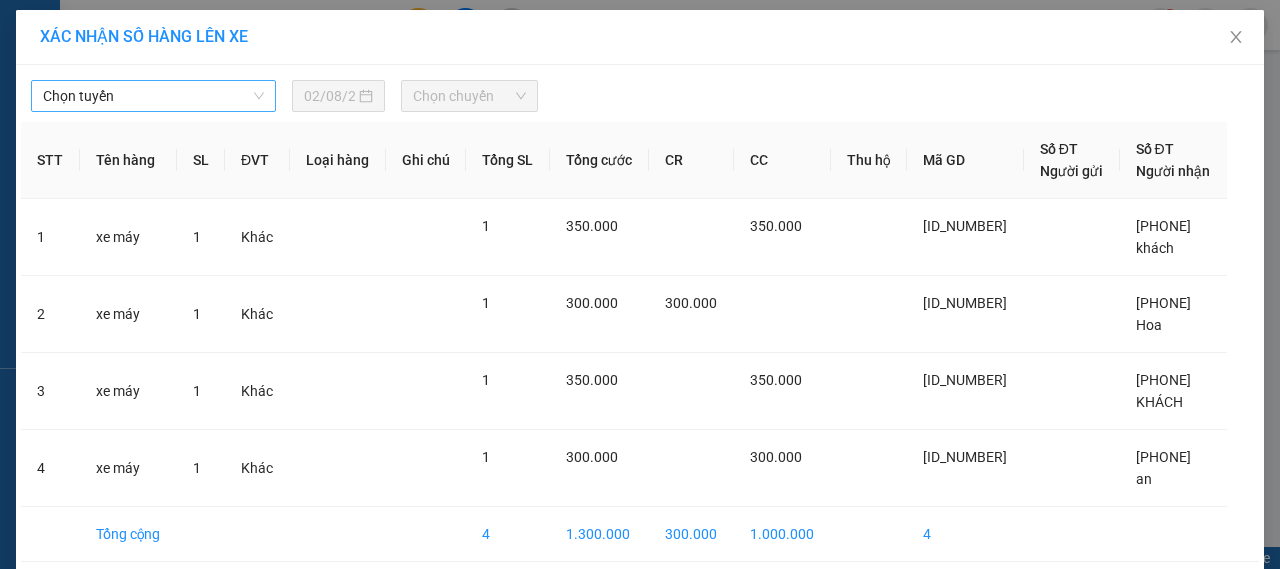 click on "Chọn tuyến" at bounding box center [153, 96] 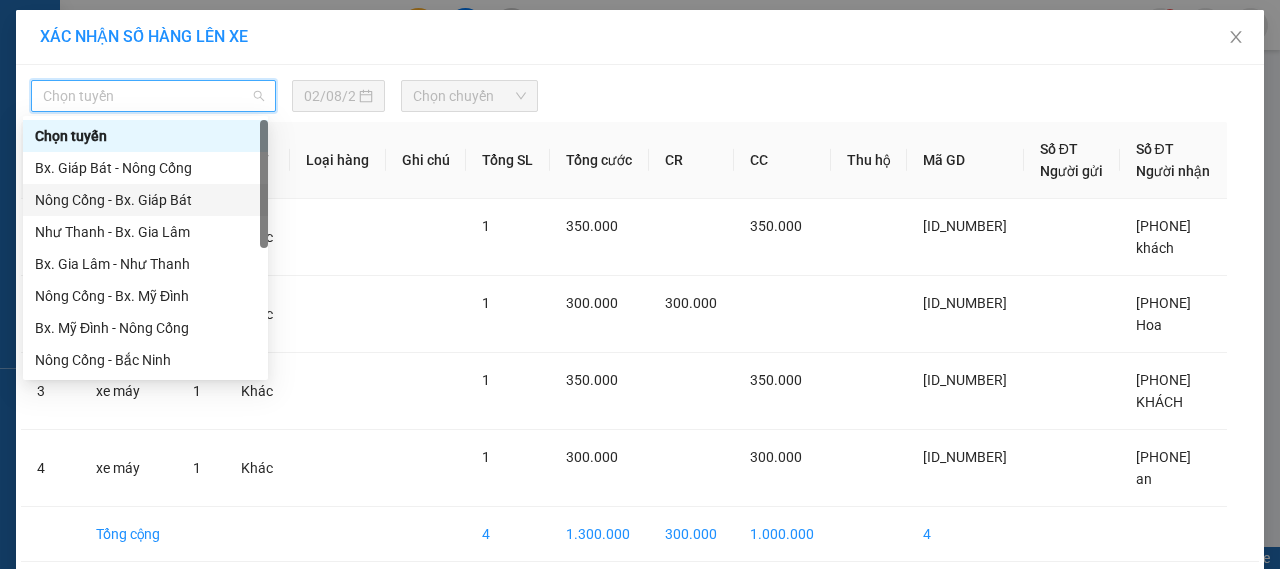 click on "Nông Cống - Bx. Giáp Bát" at bounding box center [145, 200] 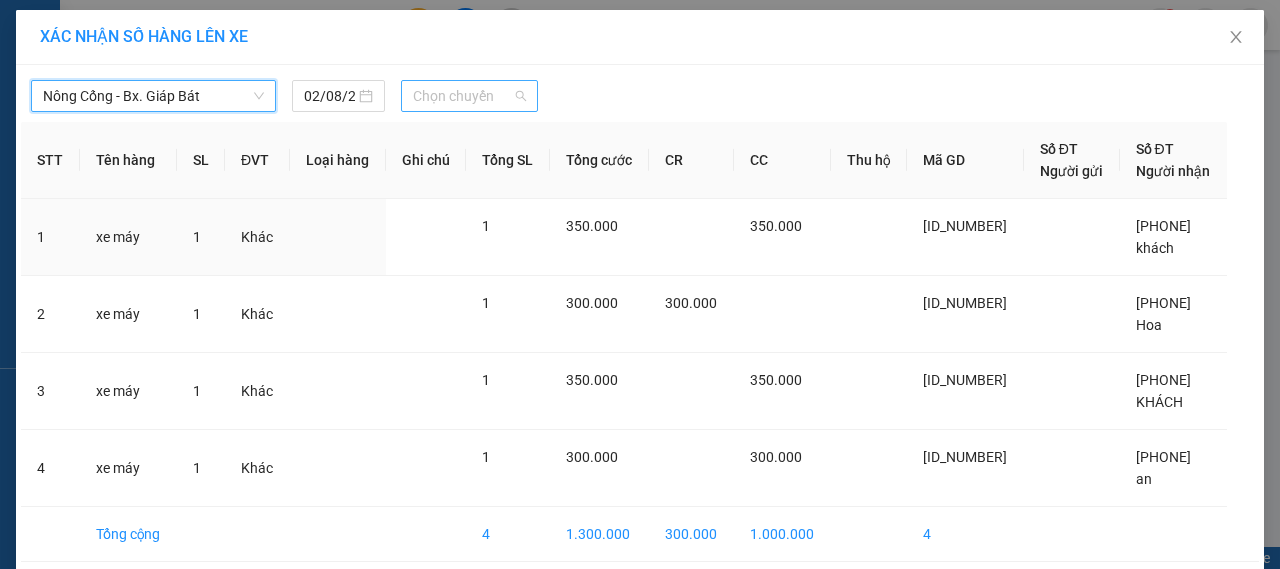 click on "Chọn chuyến" at bounding box center (469, 96) 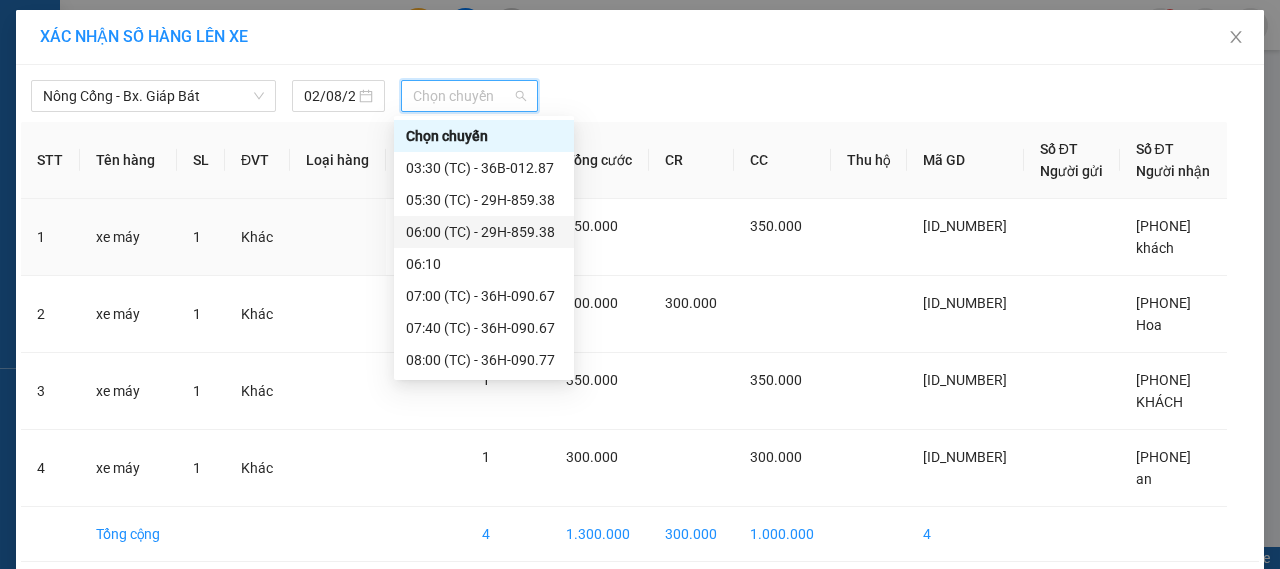 click on "06:00   (TC)   - 29H-859.38" at bounding box center [484, 232] 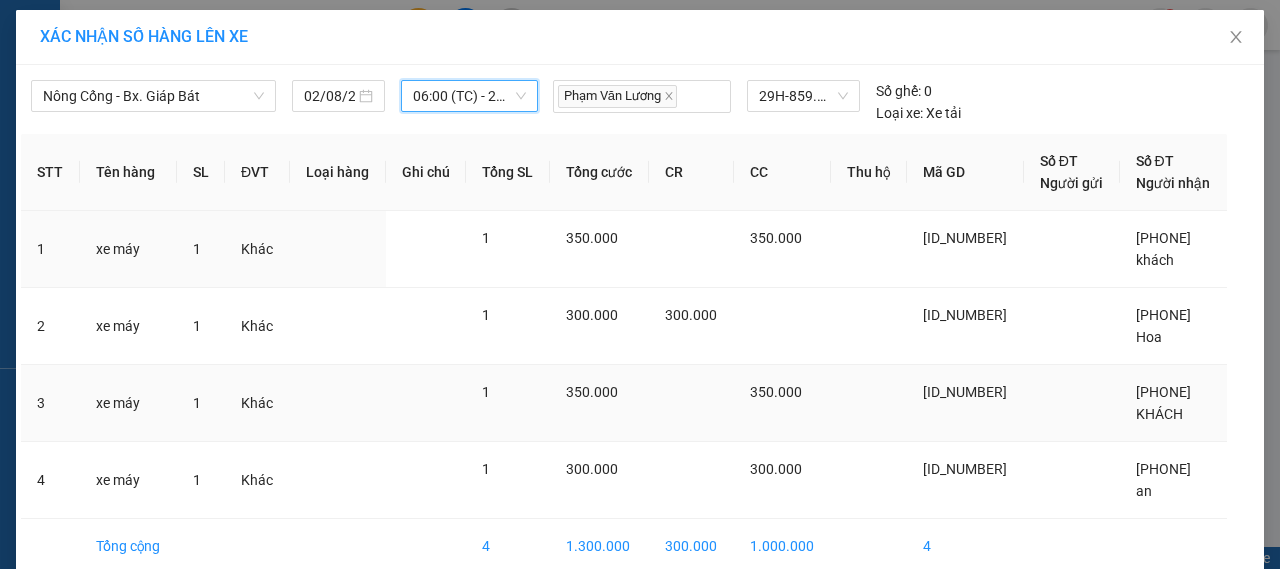 scroll, scrollTop: 93, scrollLeft: 0, axis: vertical 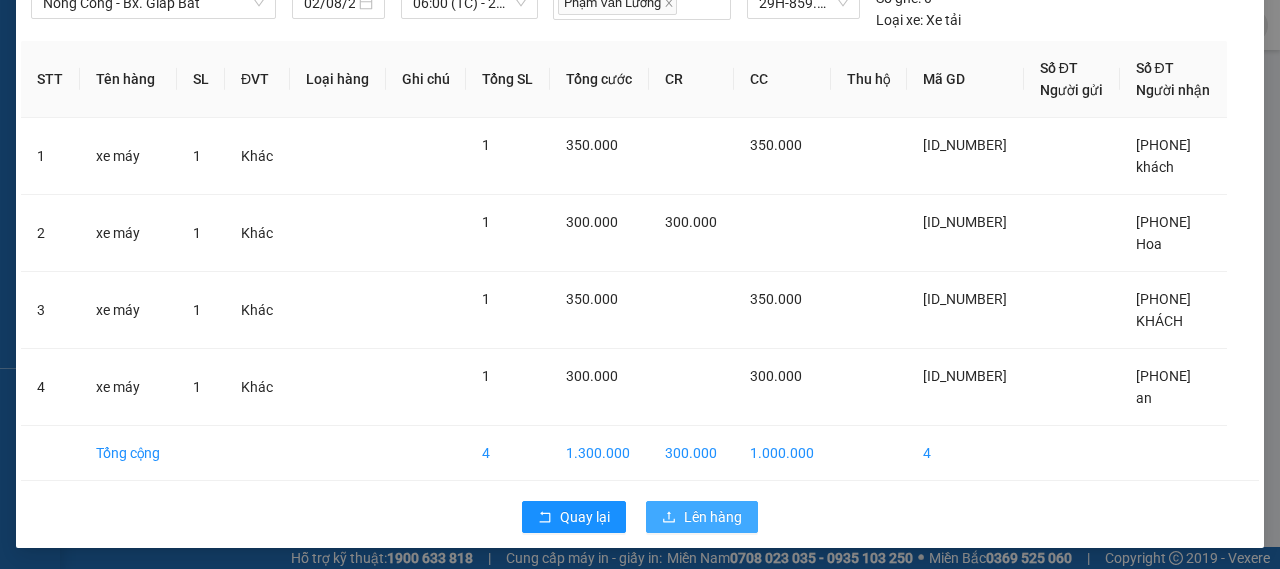 click on "Lên hàng" at bounding box center [702, 517] 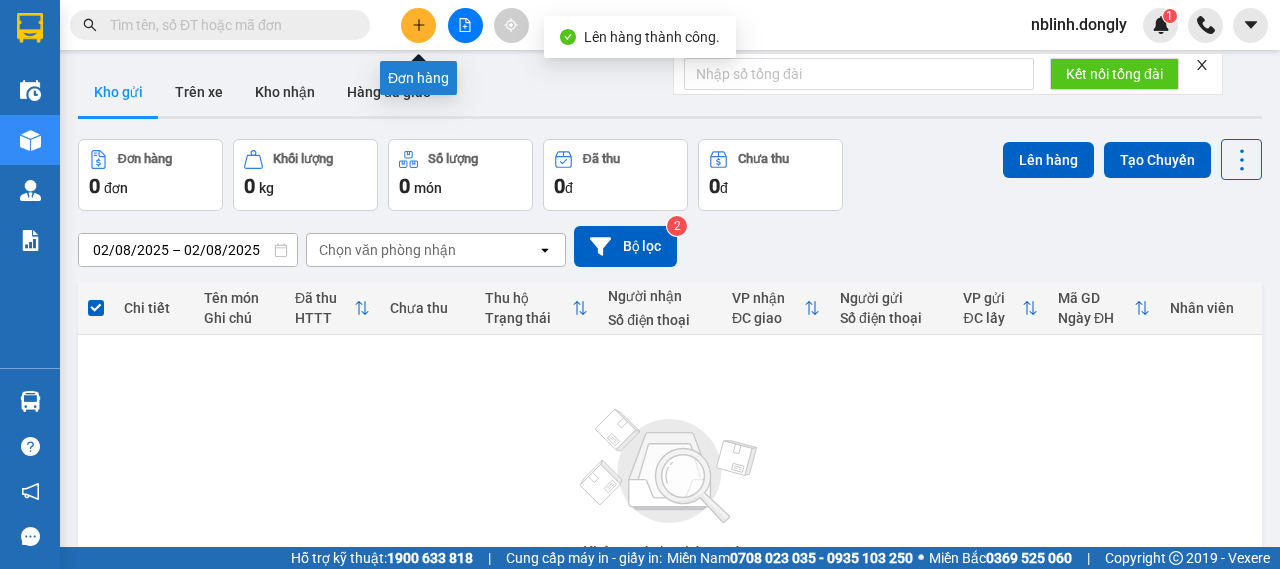 click 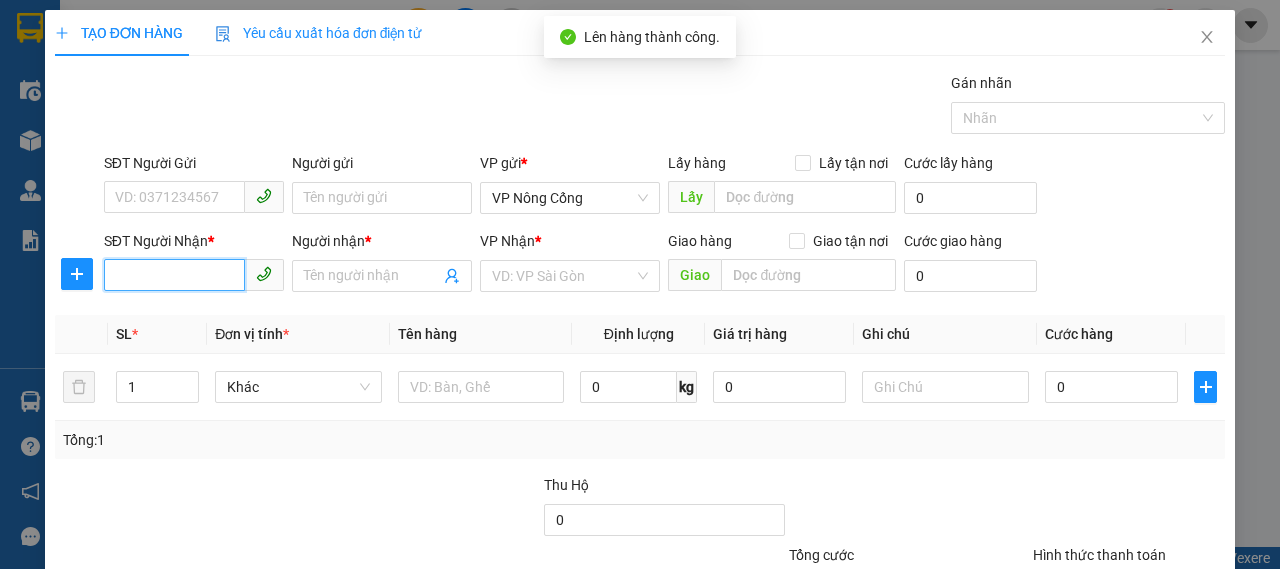 click on "SĐT Người Nhận  *" at bounding box center (174, 275) 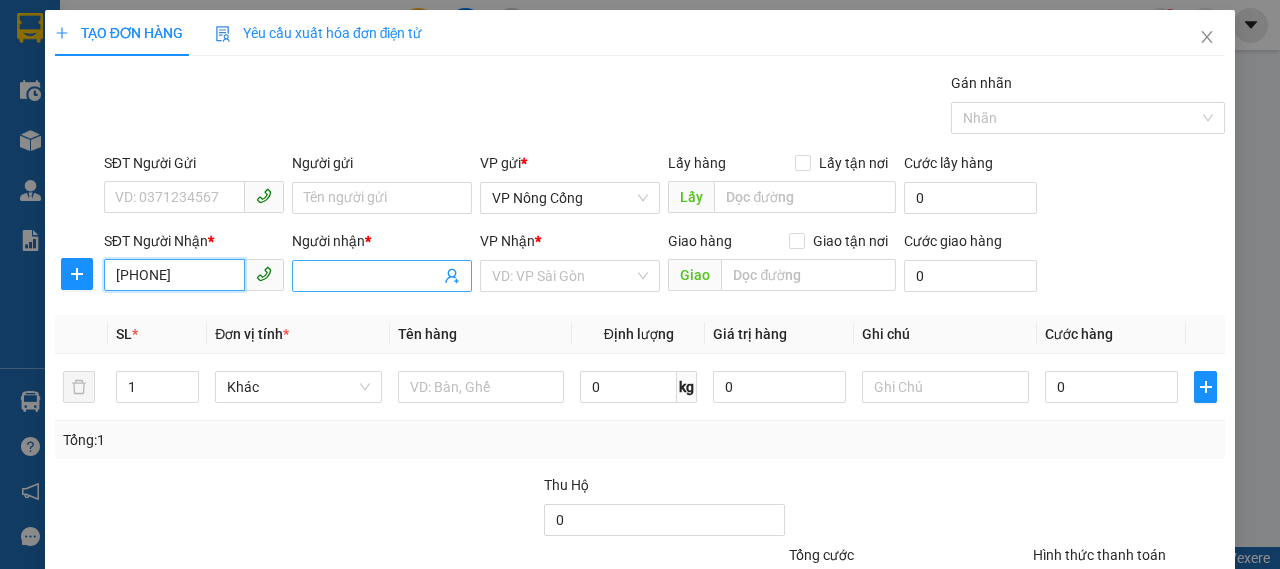 type on "[PHONE]" 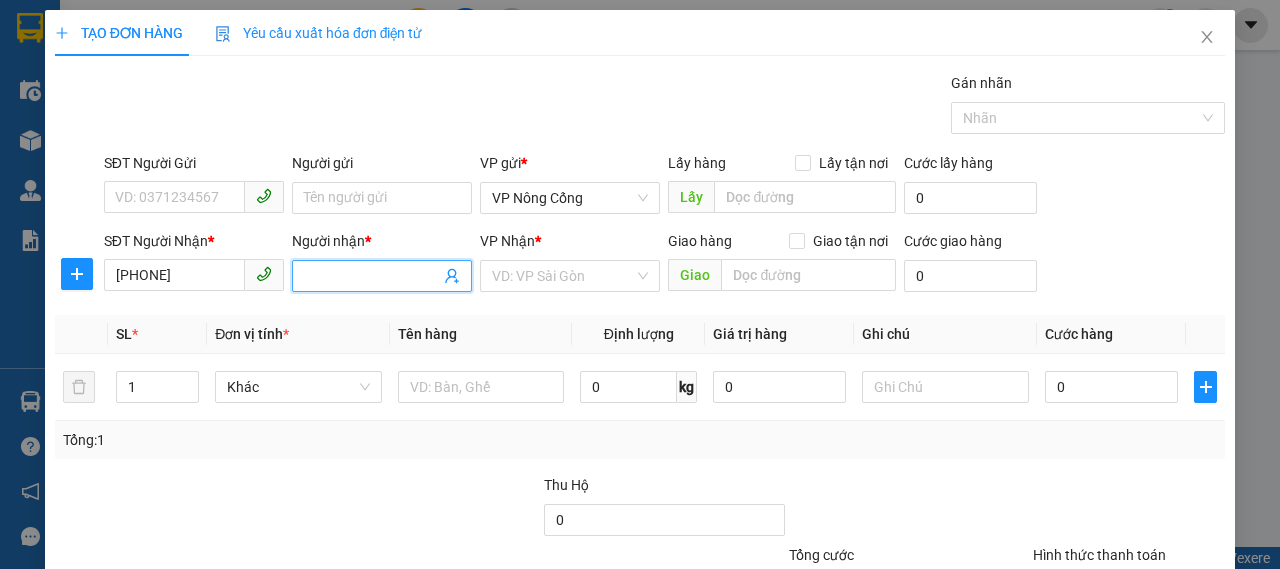 click on "Người nhận  *" at bounding box center (372, 276) 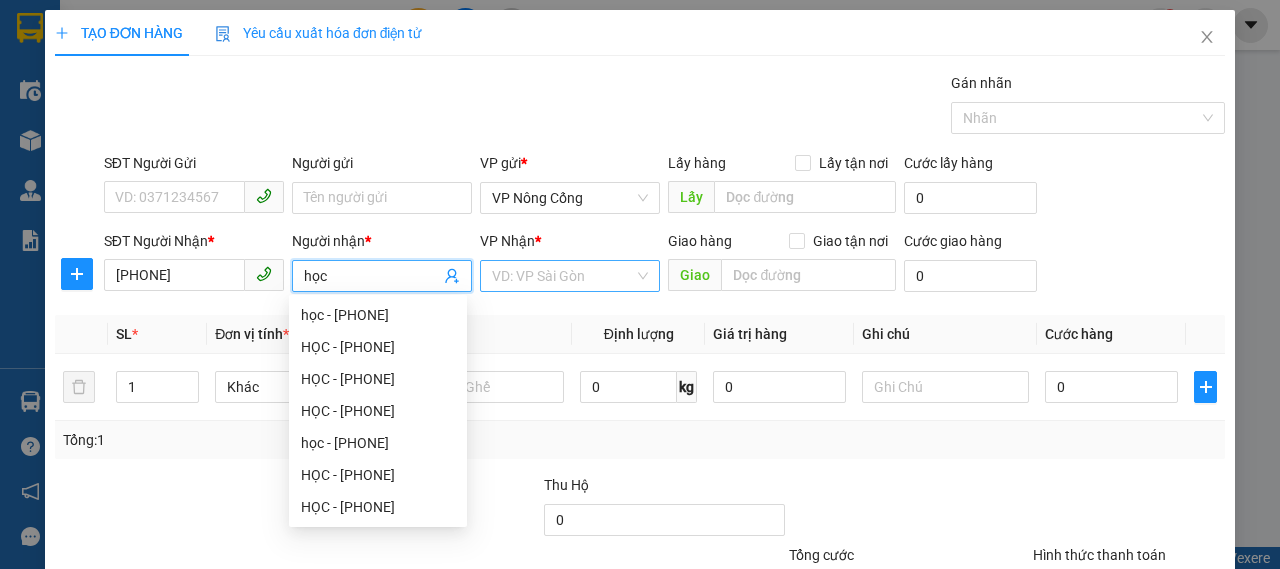 type on "học" 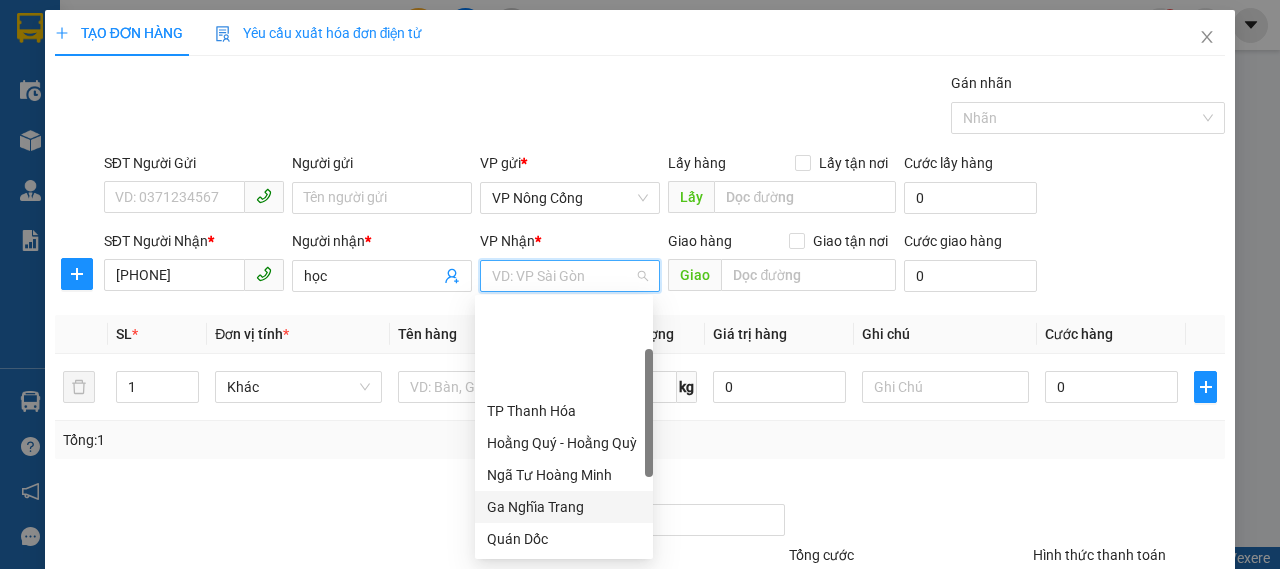 scroll, scrollTop: 288, scrollLeft: 0, axis: vertical 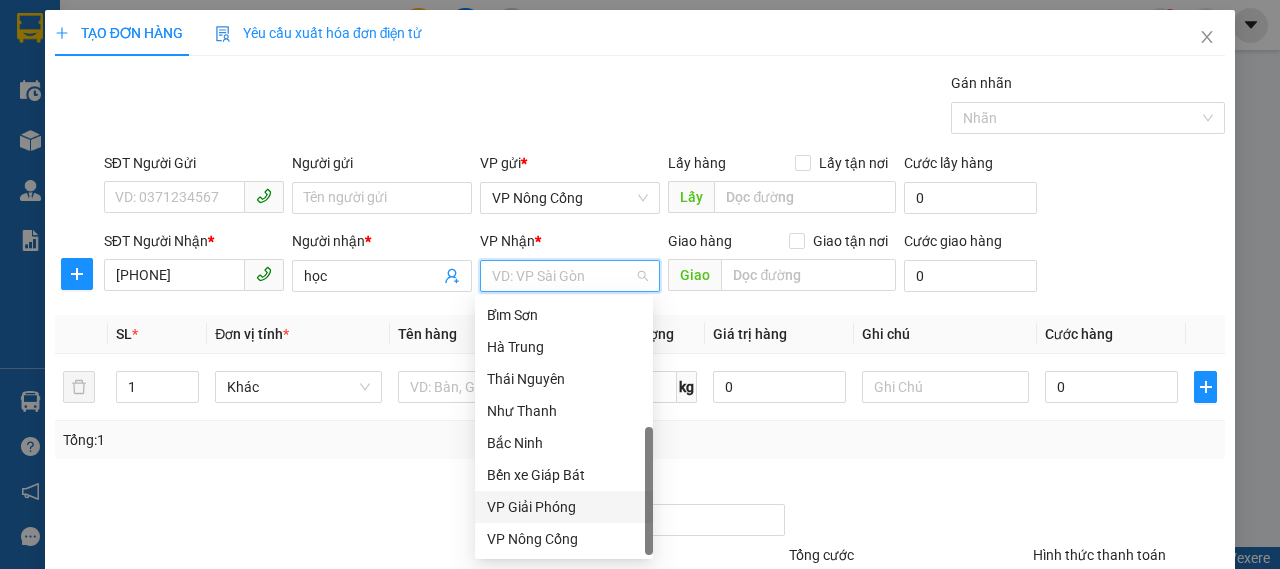 click on "VP Giải Phóng" at bounding box center (564, 507) 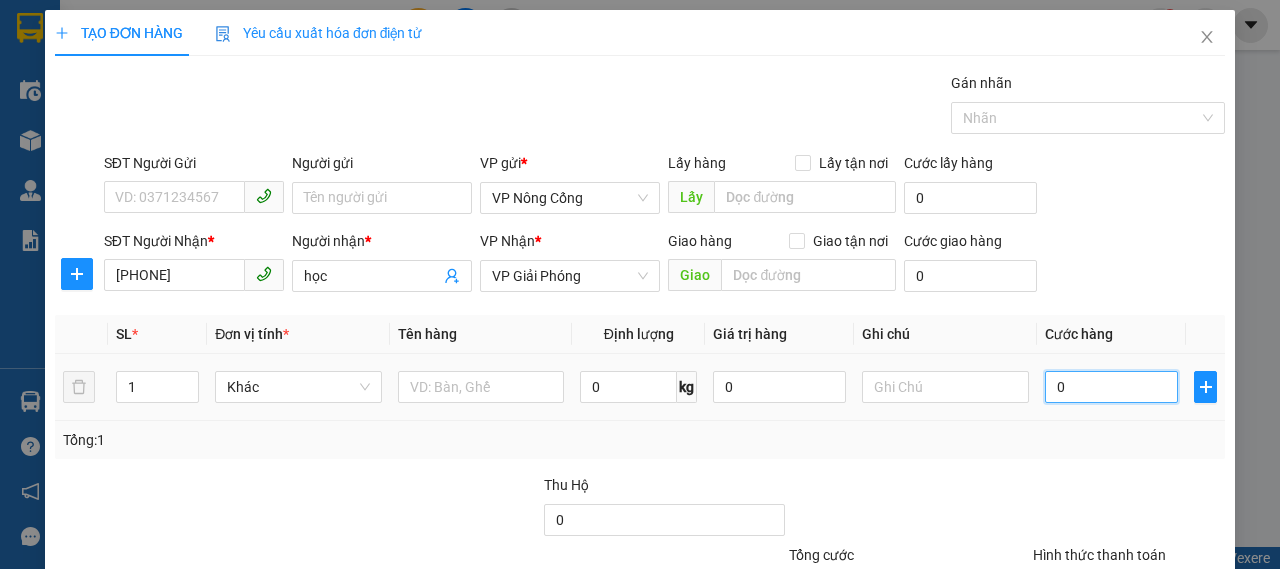 drag, startPoint x: 1082, startPoint y: 387, endPoint x: 928, endPoint y: 232, distance: 218.49715 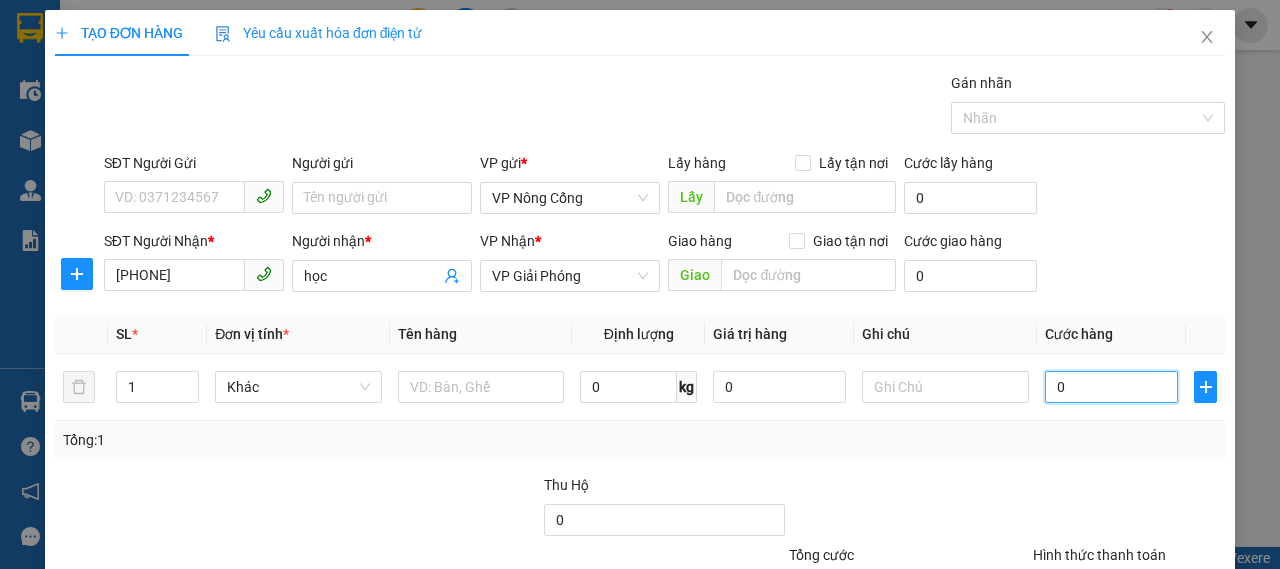 type on "5" 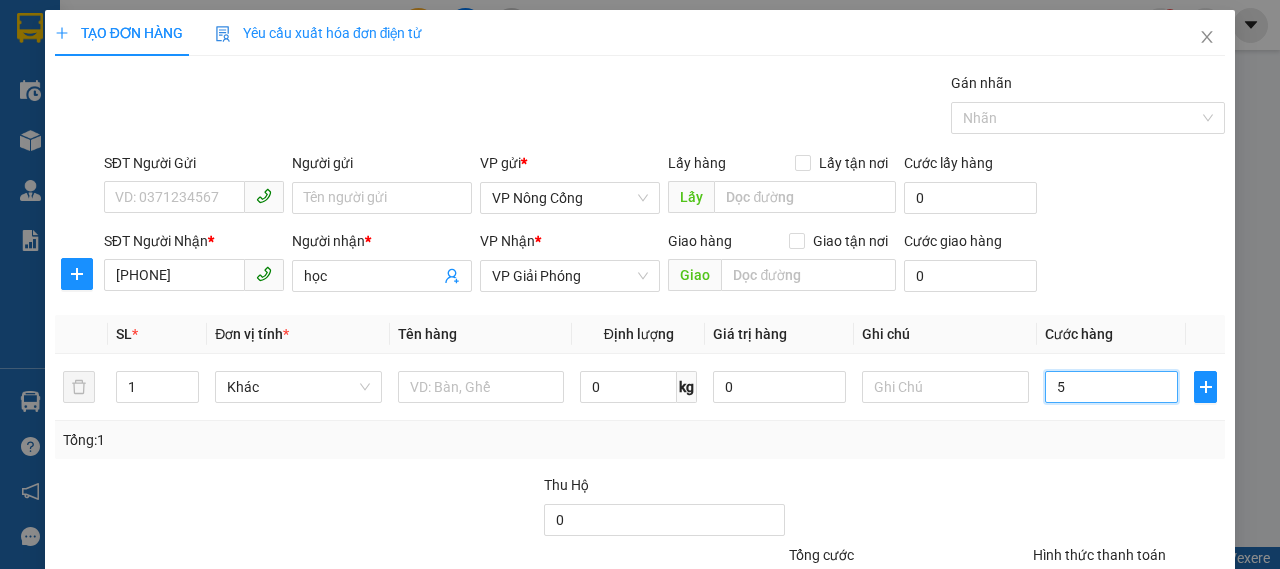 type on "50" 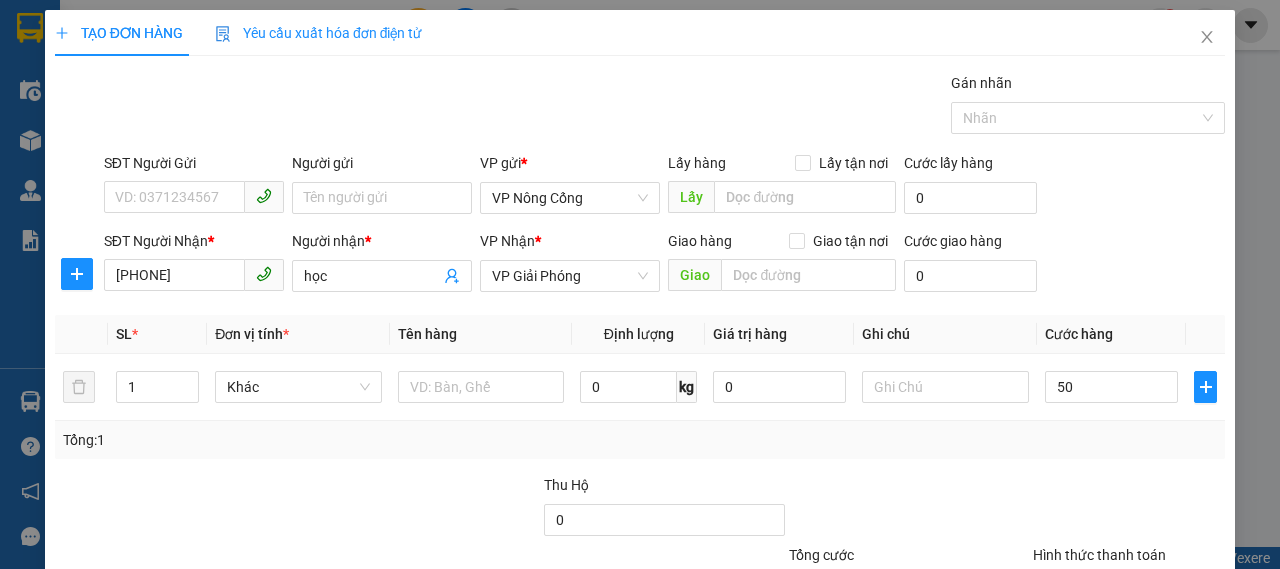 type on "50.000" 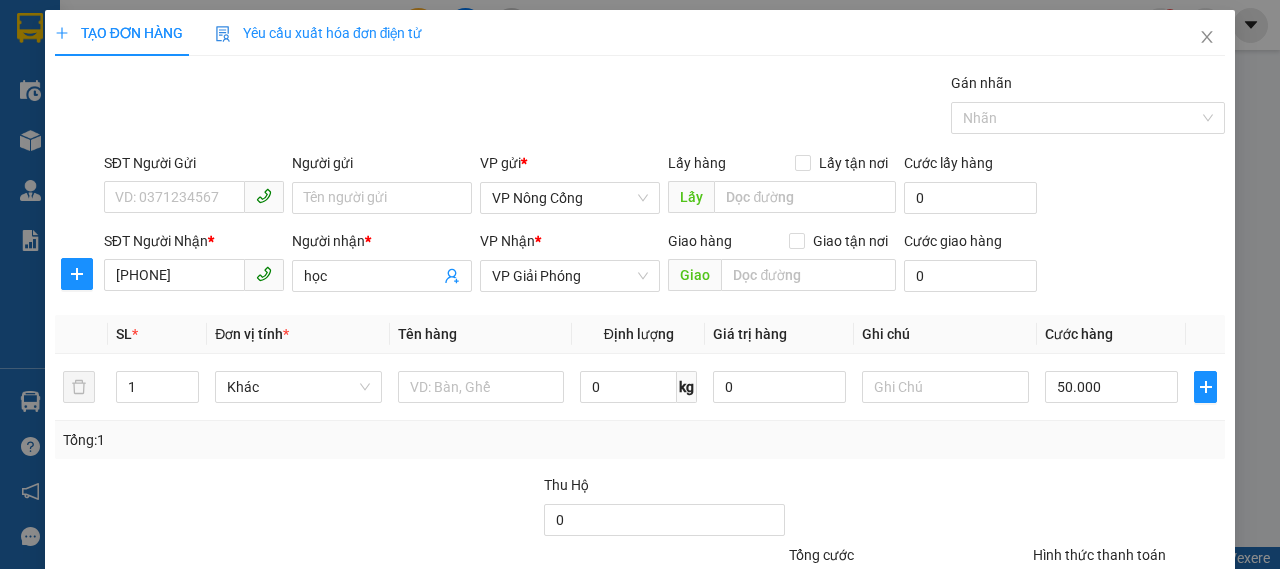 drag, startPoint x: 1090, startPoint y: 247, endPoint x: 1074, endPoint y: 244, distance: 16.27882 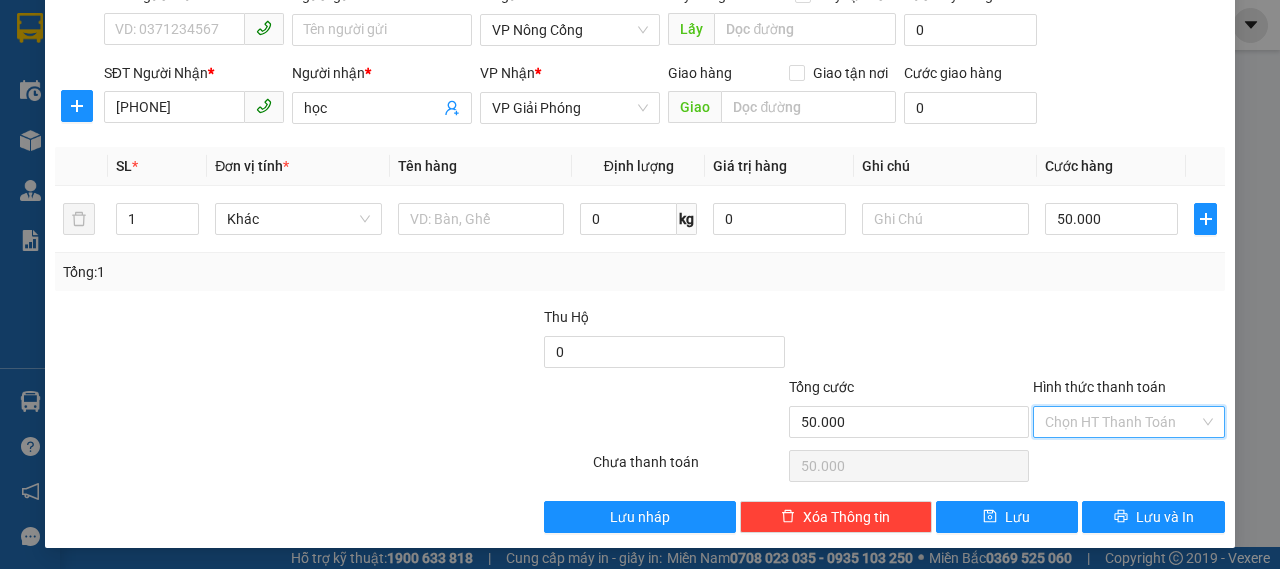 click on "Hình thức thanh toán" at bounding box center (1122, 422) 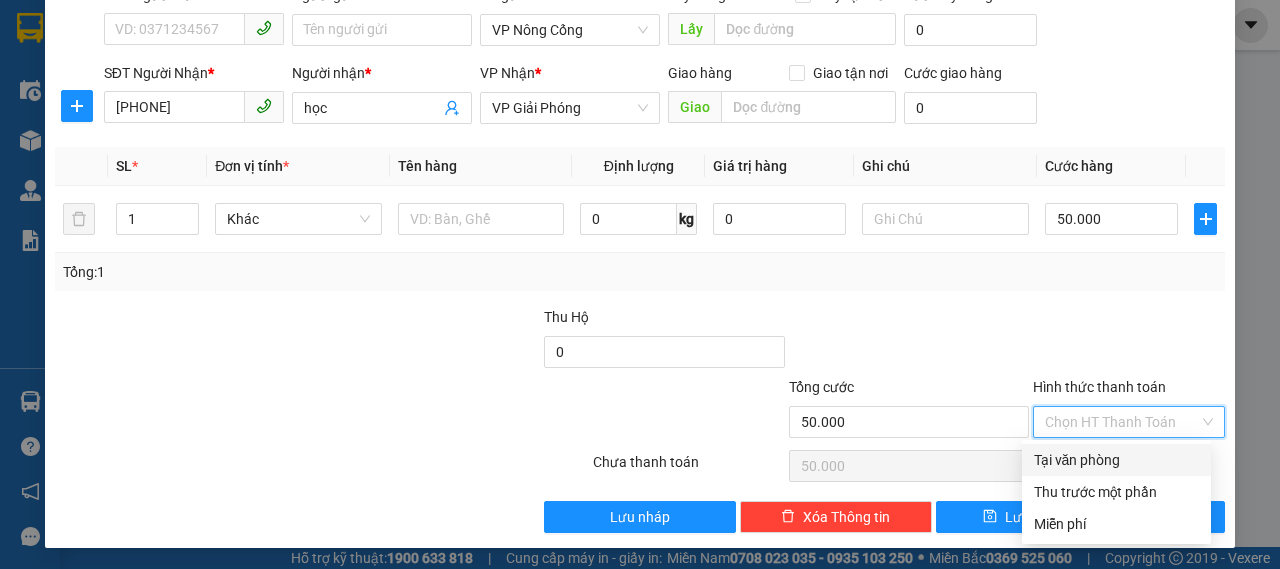 drag, startPoint x: 1091, startPoint y: 461, endPoint x: 1081, endPoint y: 396, distance: 65.76473 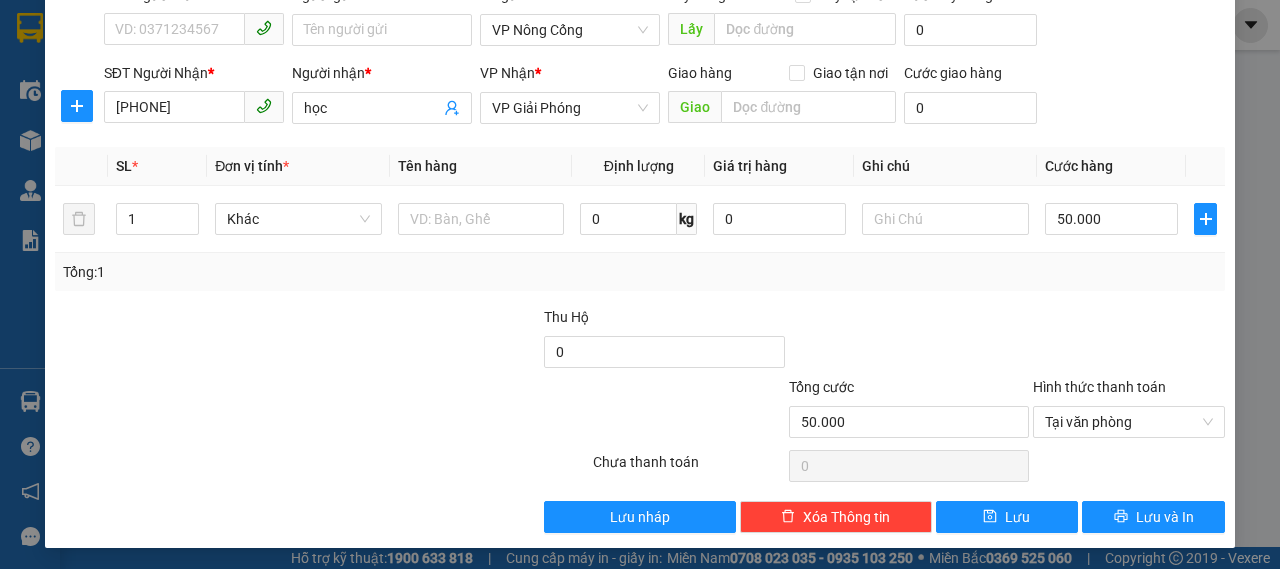click at bounding box center [1129, 341] 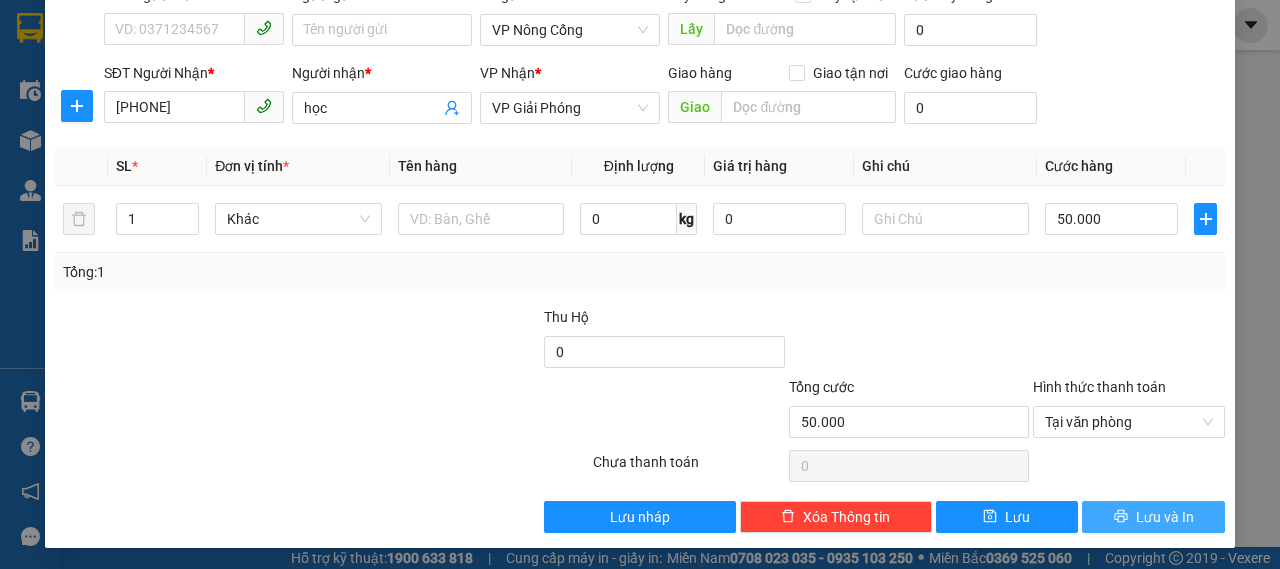 click 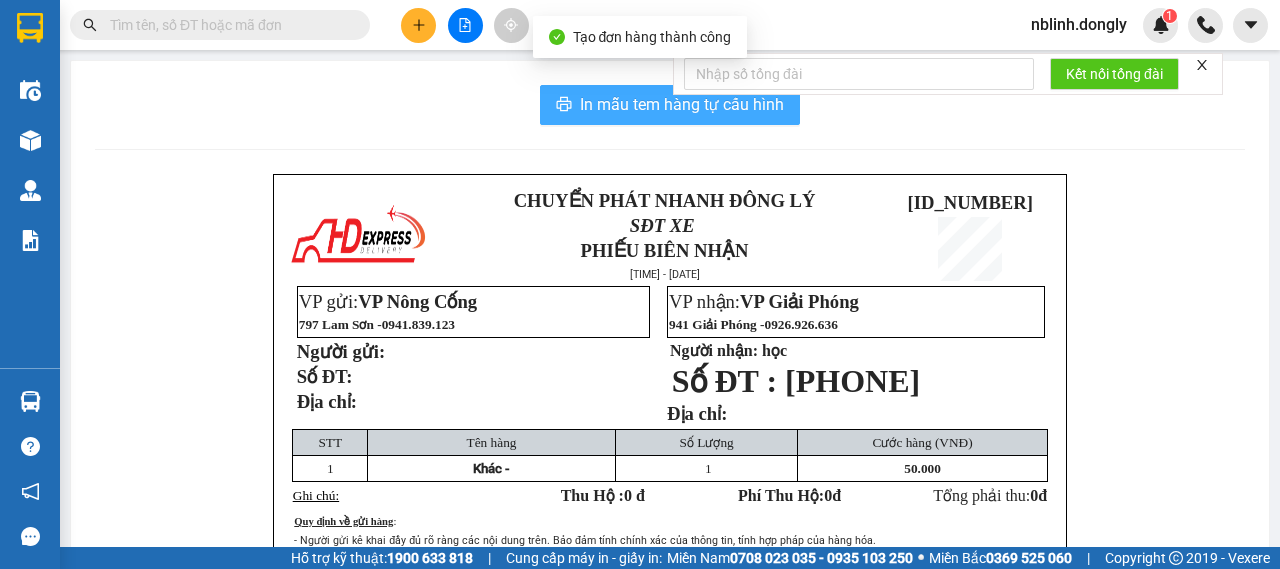 click on "In mẫu tem hàng tự cấu hình" at bounding box center (682, 104) 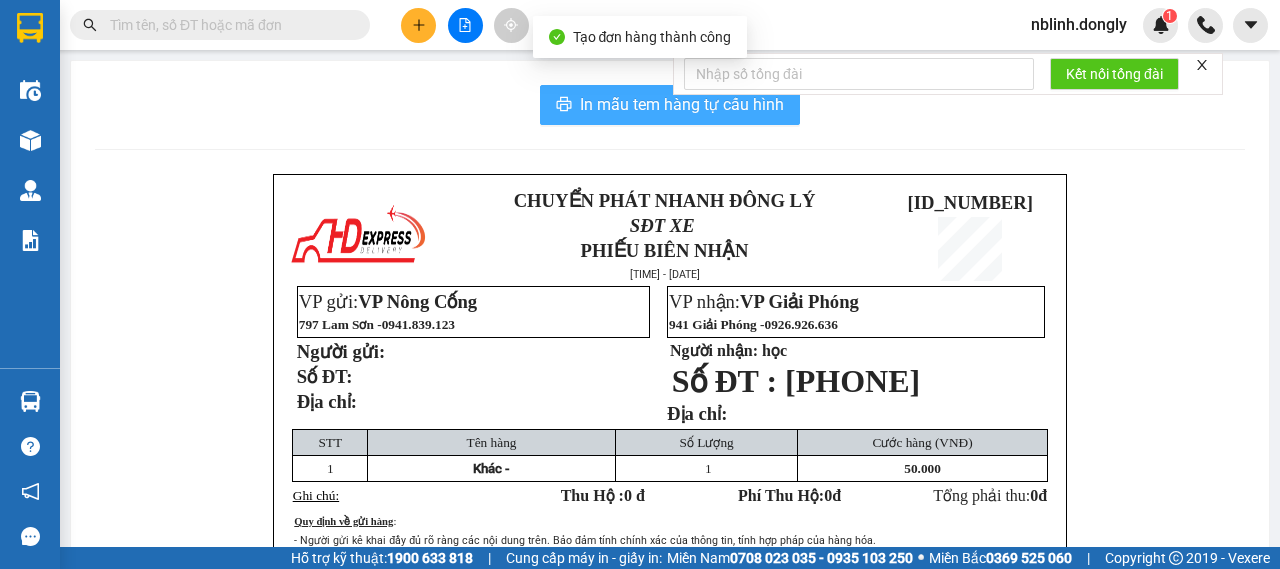 scroll, scrollTop: 0, scrollLeft: 0, axis: both 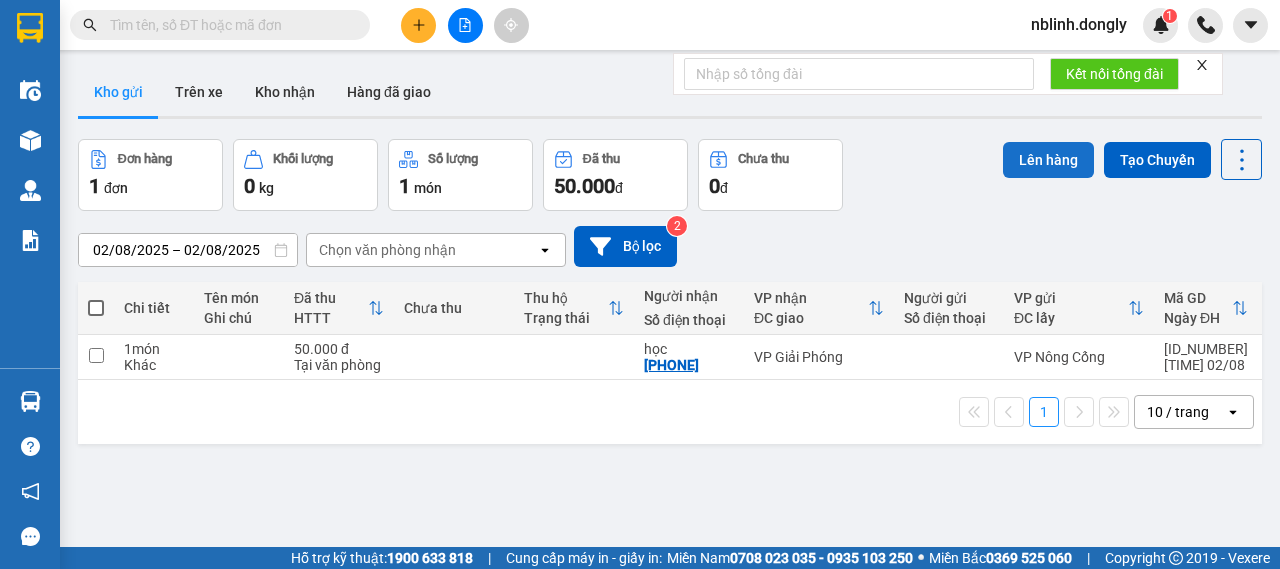 click on "Lên hàng" at bounding box center (1048, 160) 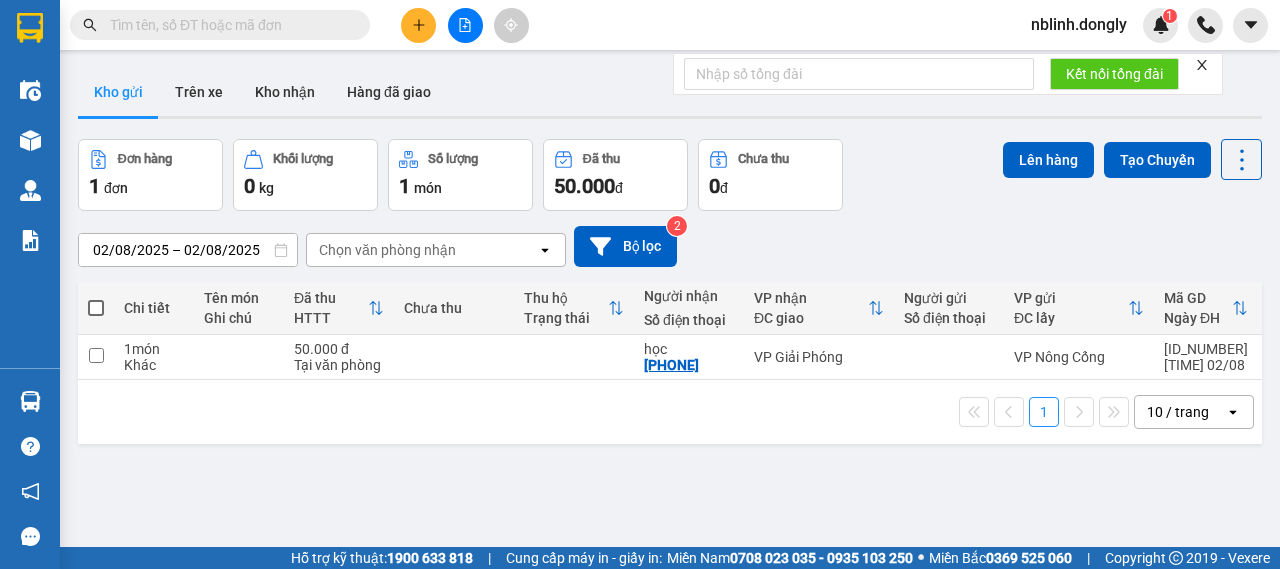 click at bounding box center (96, 308) 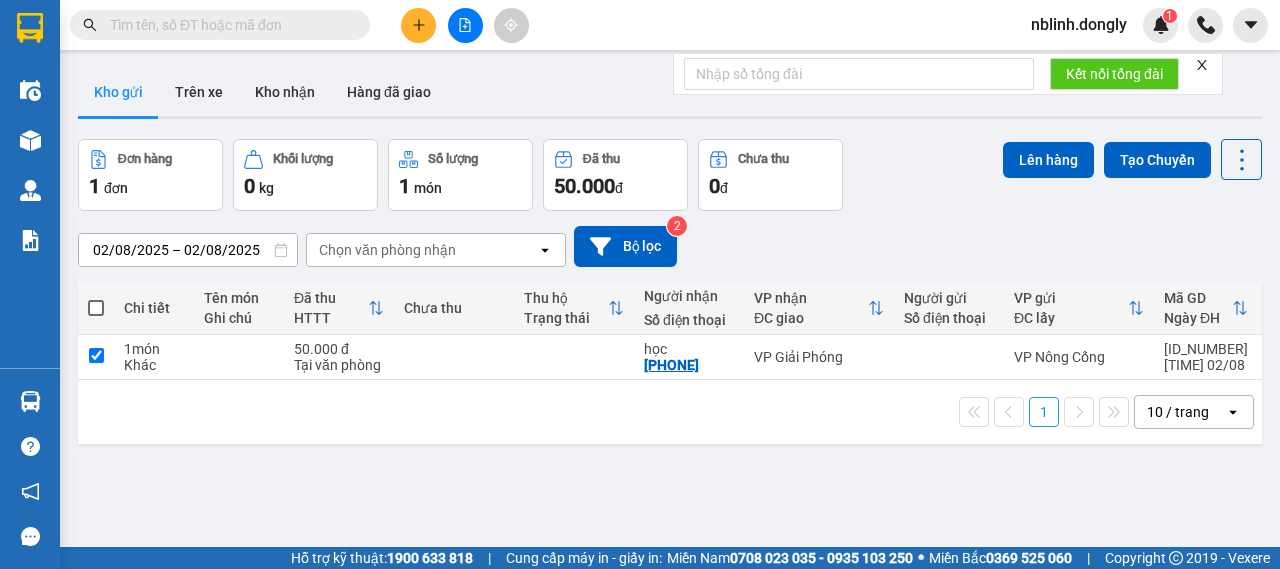 checkbox on "true" 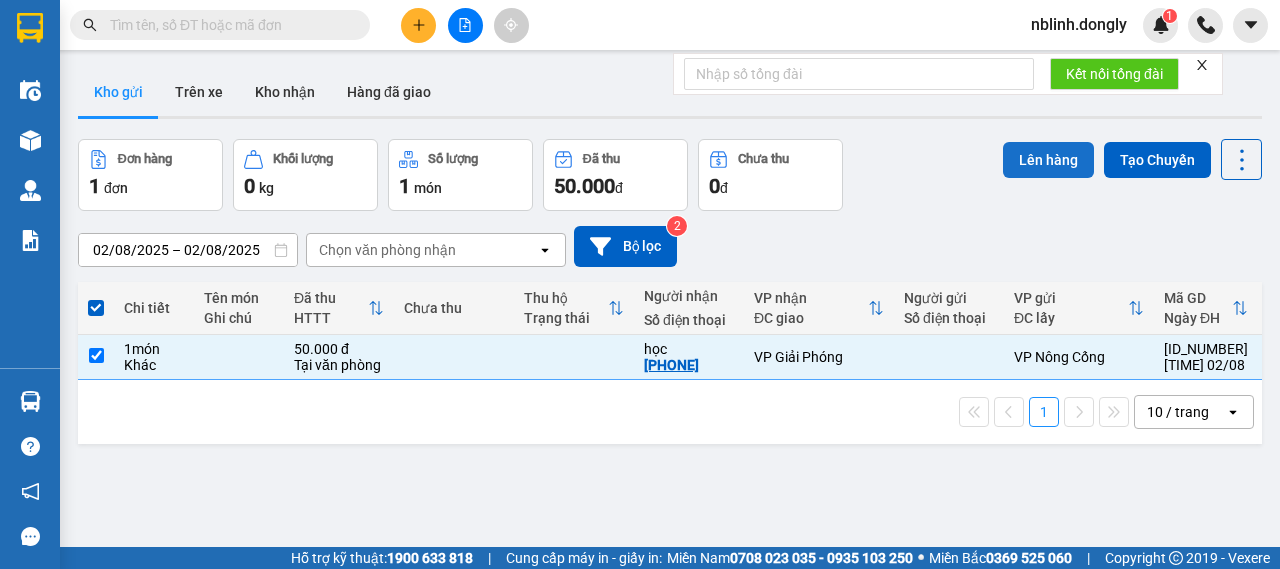 click on "Lên hàng" at bounding box center (1048, 160) 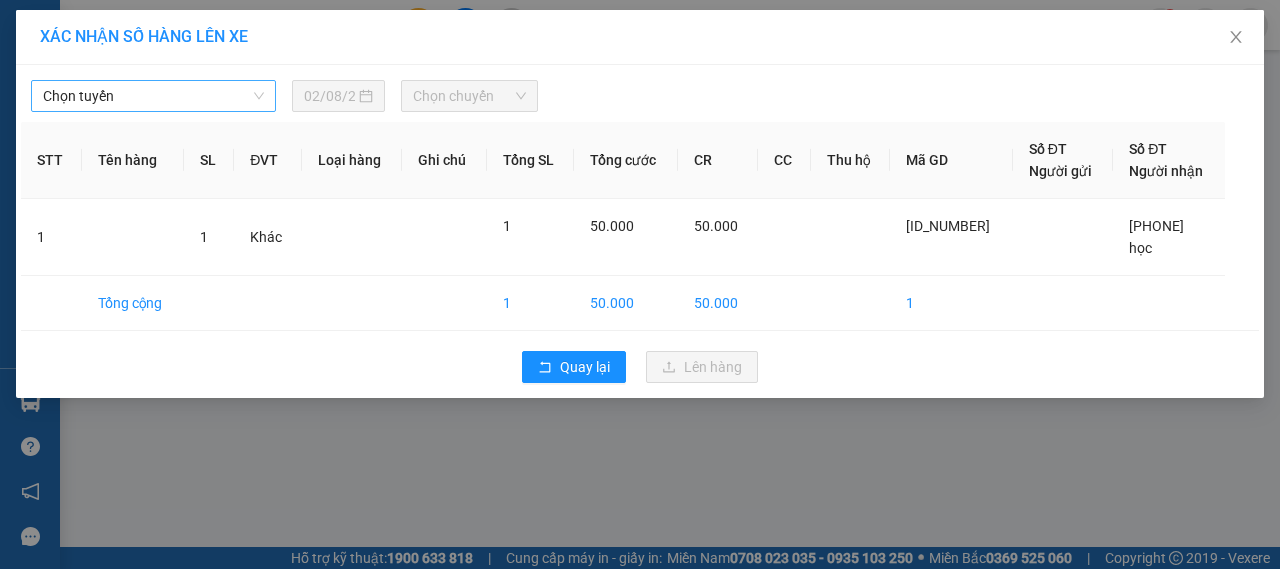 click on "Chọn tuyến" at bounding box center [153, 96] 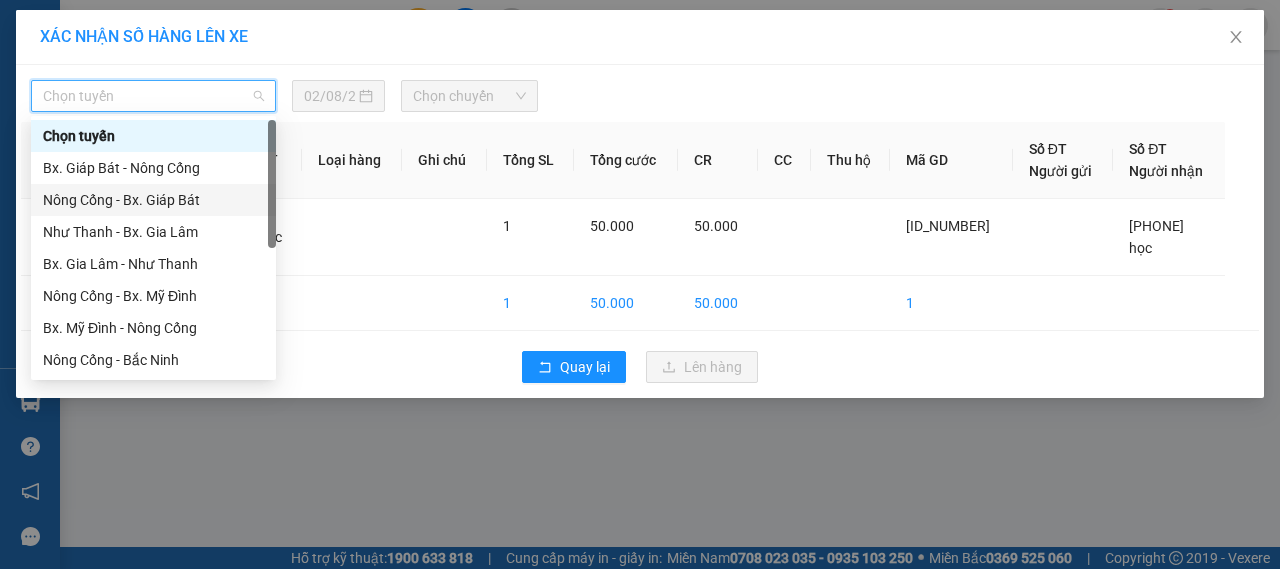 click on "Nông Cống - Bx. Giáp Bát" at bounding box center (153, 200) 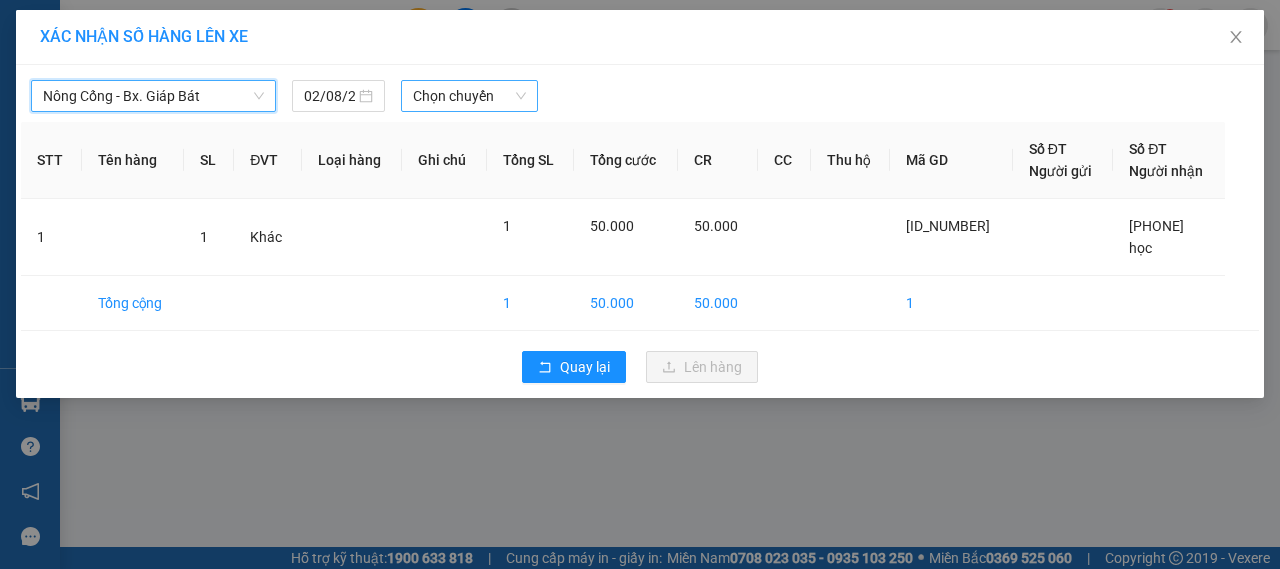 click on "Chọn chuyến" at bounding box center (469, 96) 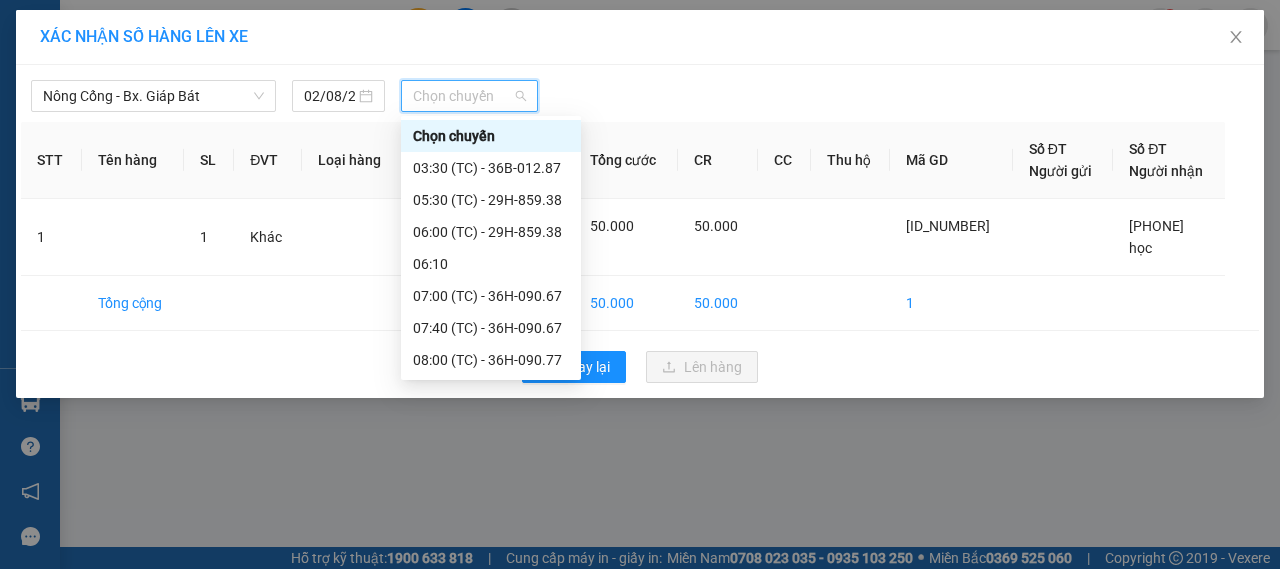 click on "Nông Cống - Bx. Giáp Bát 02/08/2025 Chọn chuyến" at bounding box center [640, 91] 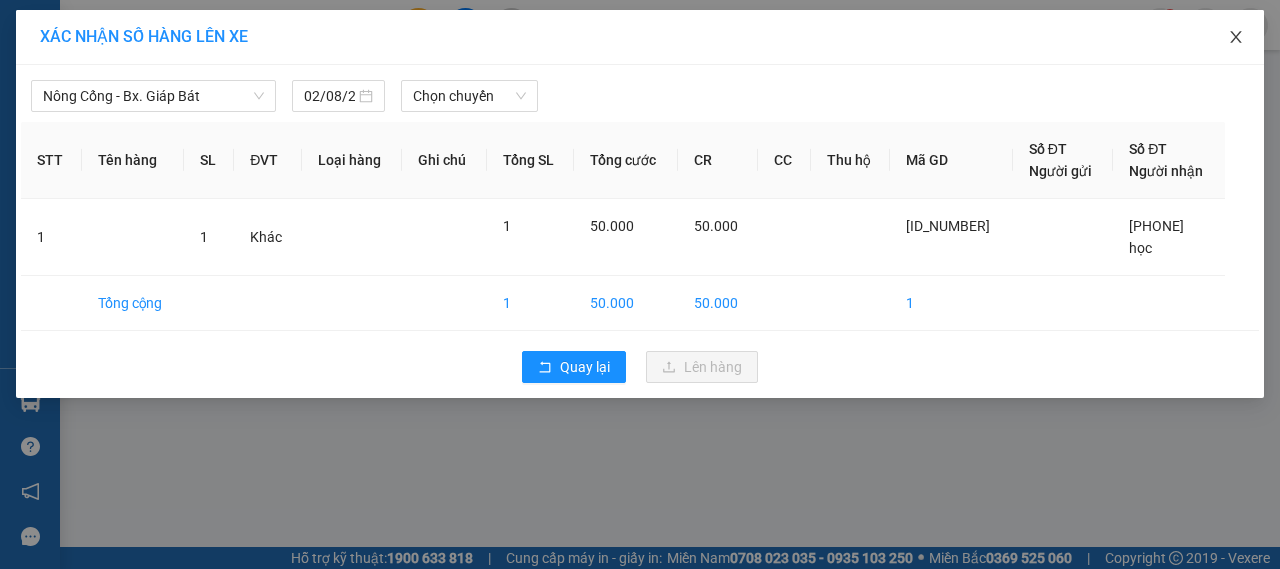 click 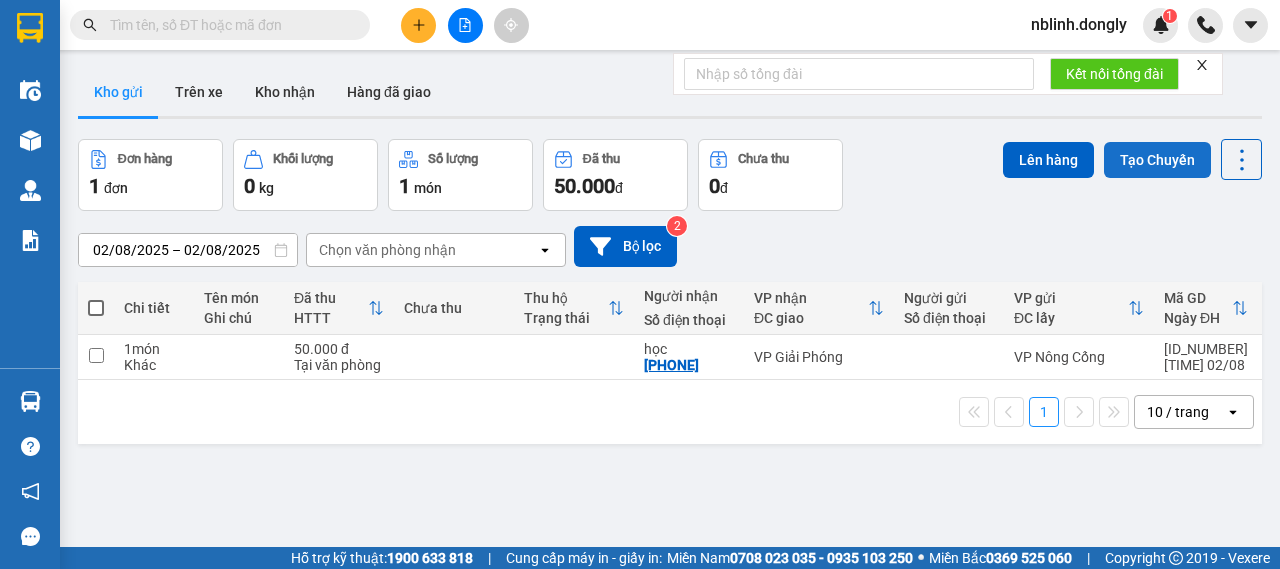 click on "Tạo Chuyến" at bounding box center [1157, 160] 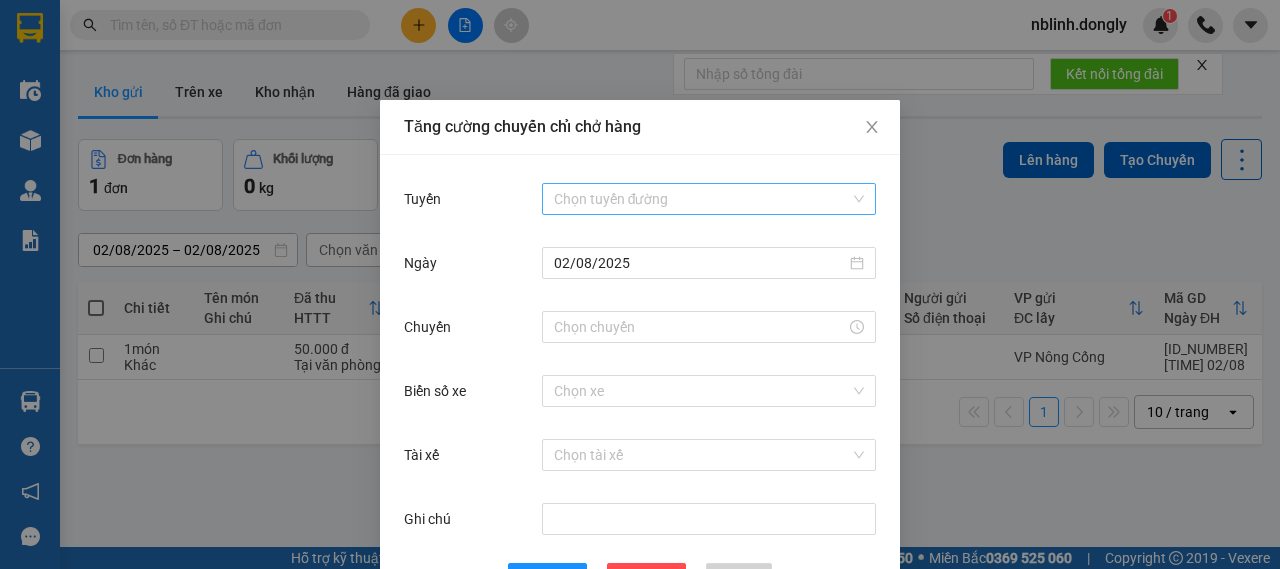 click on "Tuyến" at bounding box center [702, 199] 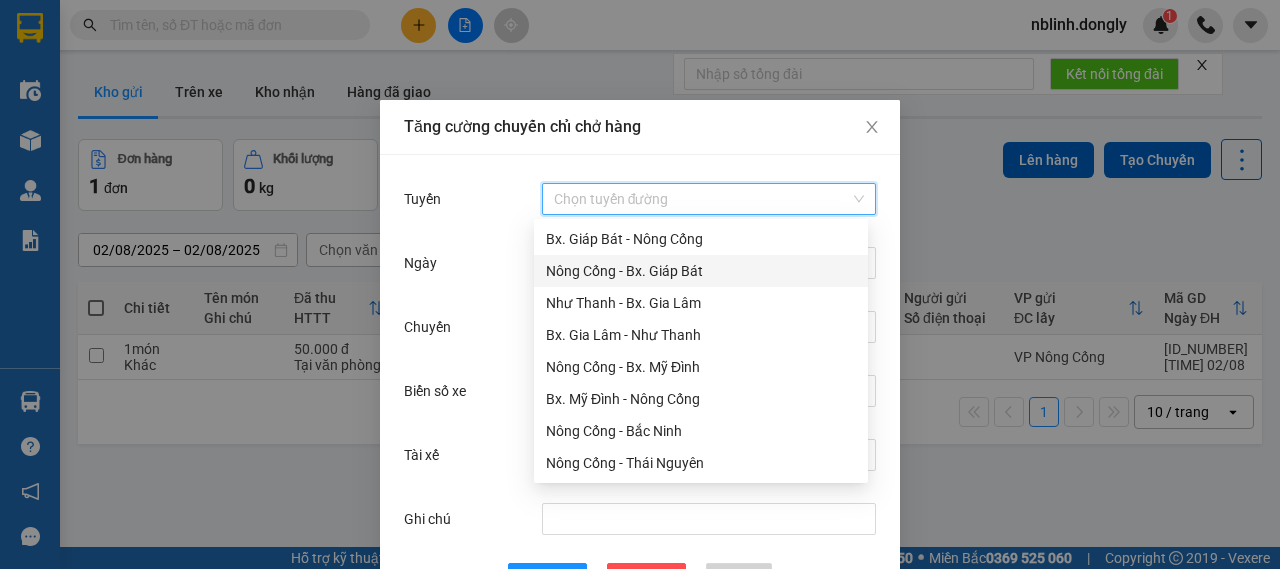 click on "Nông Cống - Bx. Giáp Bát" at bounding box center (701, 271) 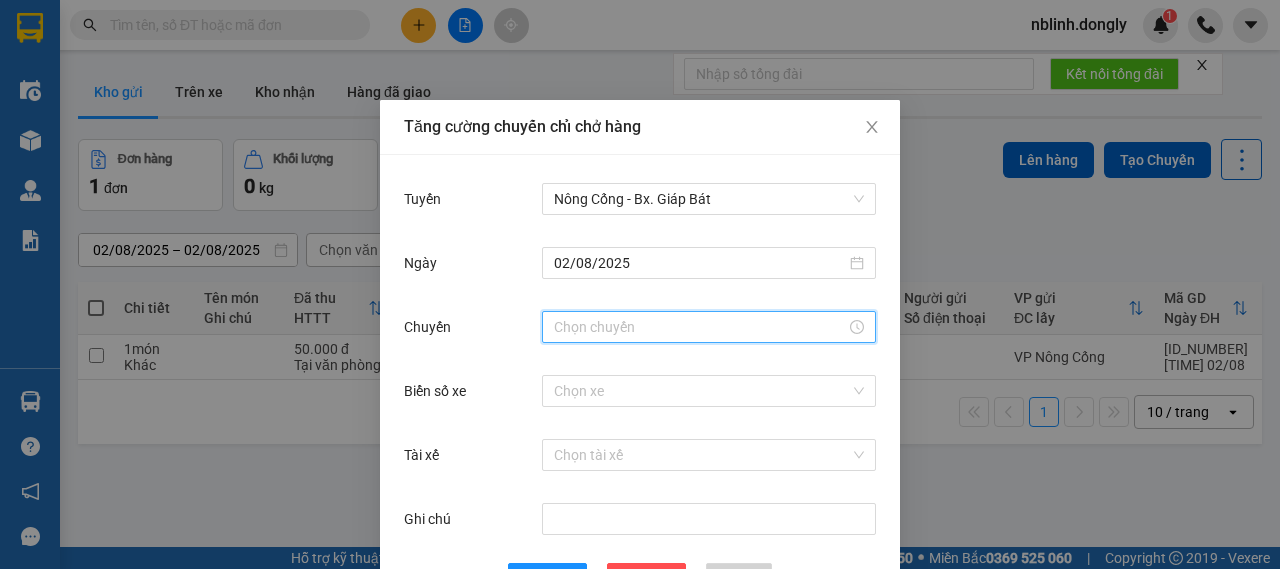 click on "Chuyến" at bounding box center (700, 327) 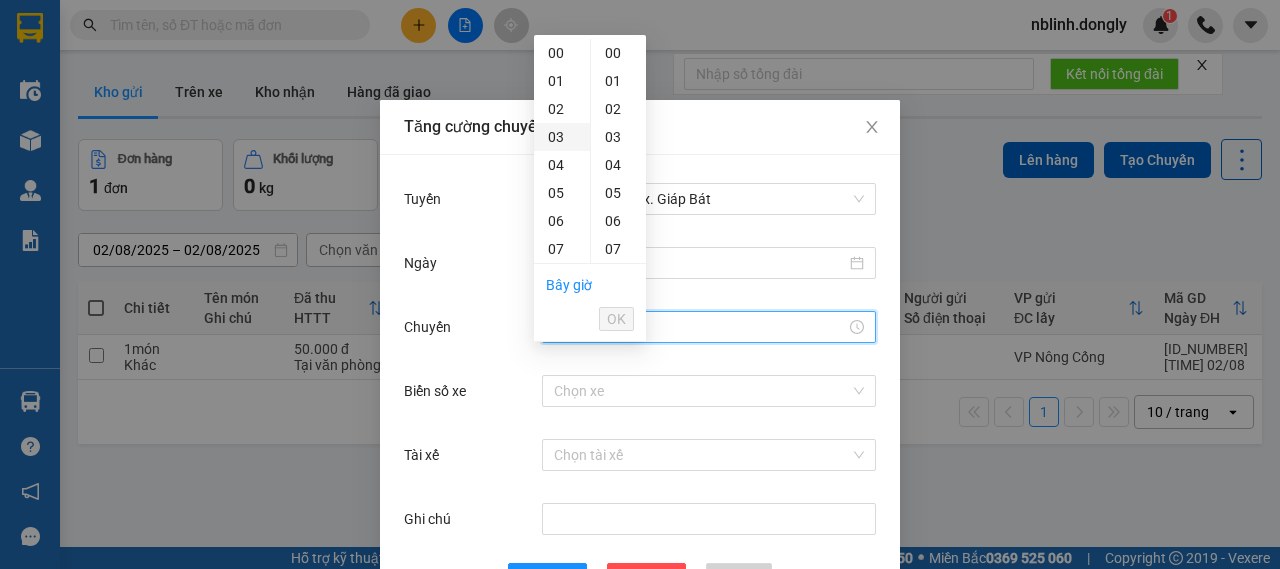click on "03" at bounding box center (562, 137) 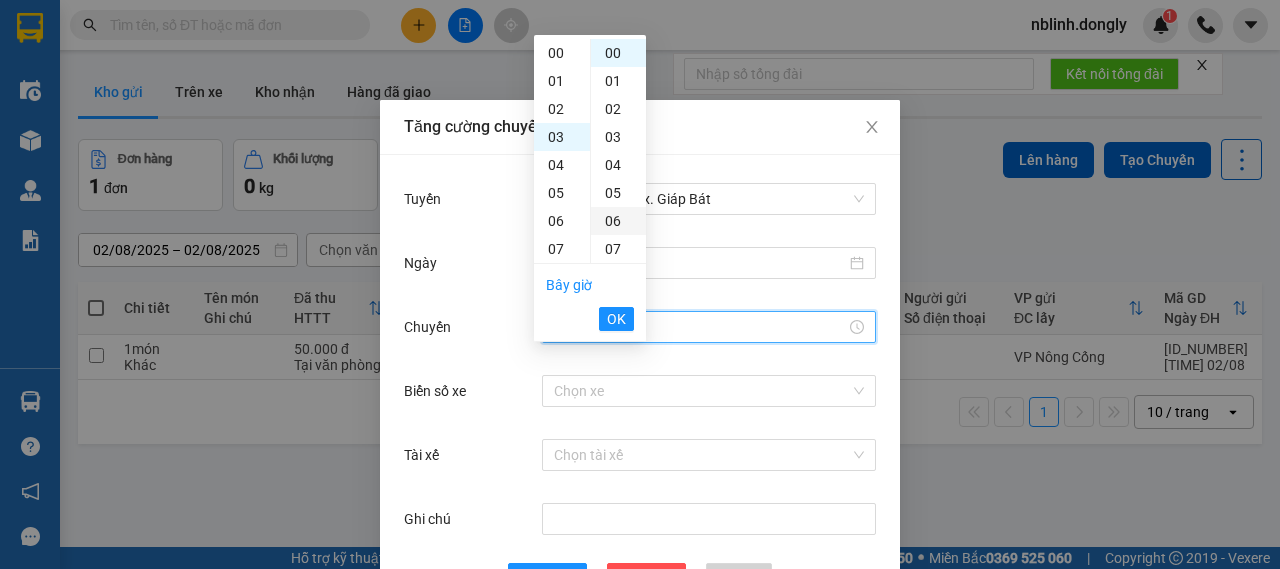 scroll, scrollTop: 84, scrollLeft: 0, axis: vertical 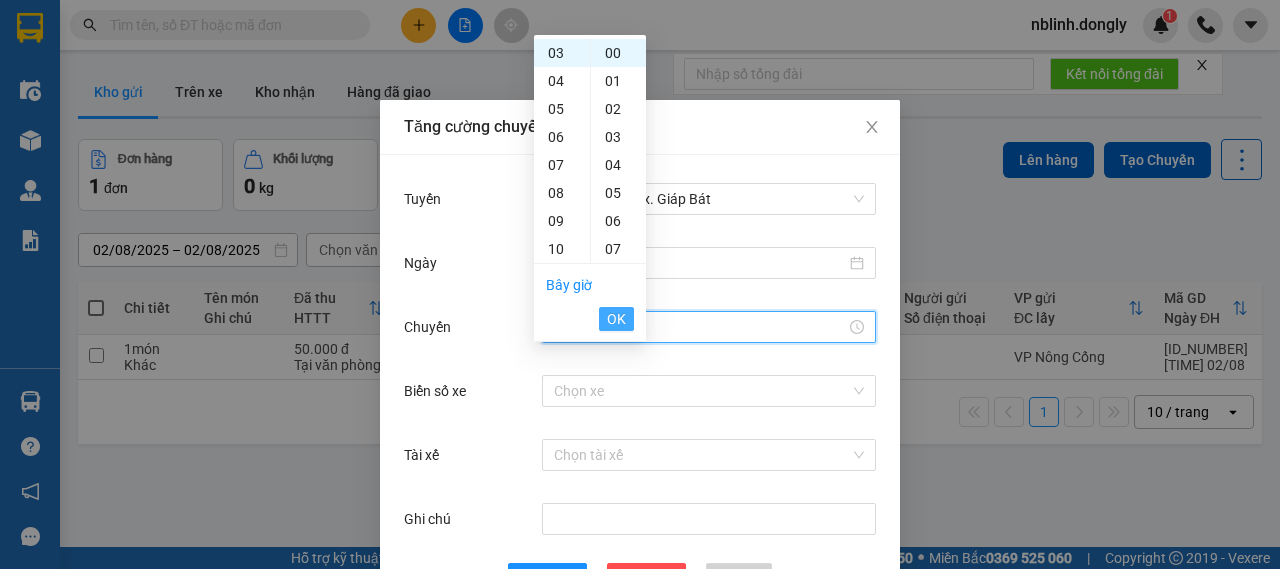 click on "OK" at bounding box center [616, 319] 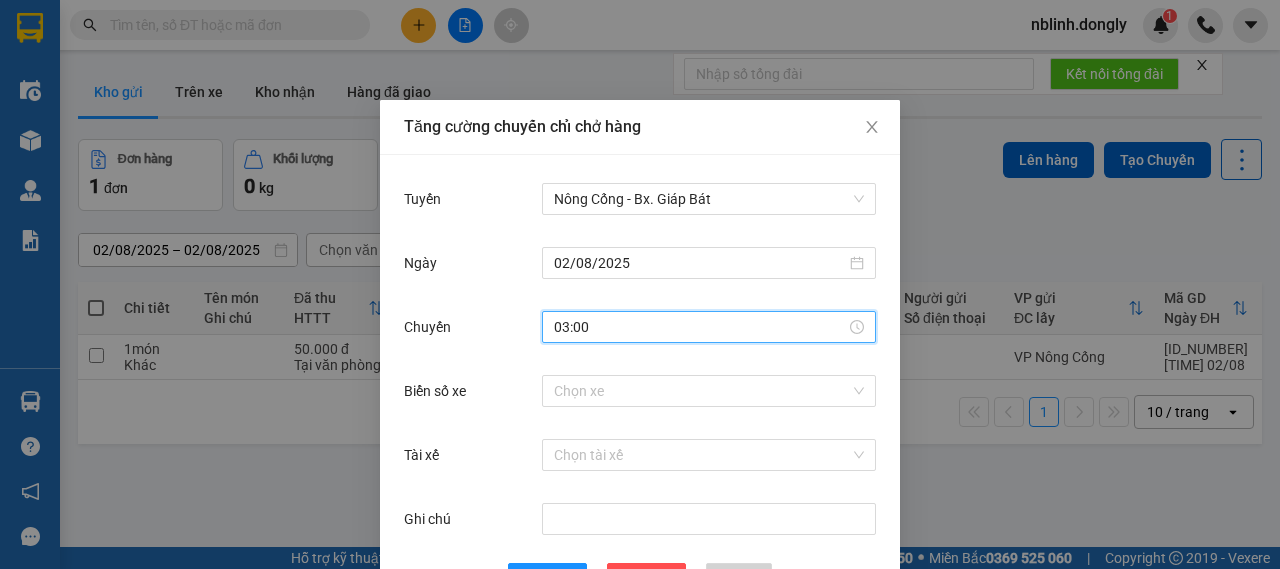 scroll, scrollTop: 73, scrollLeft: 0, axis: vertical 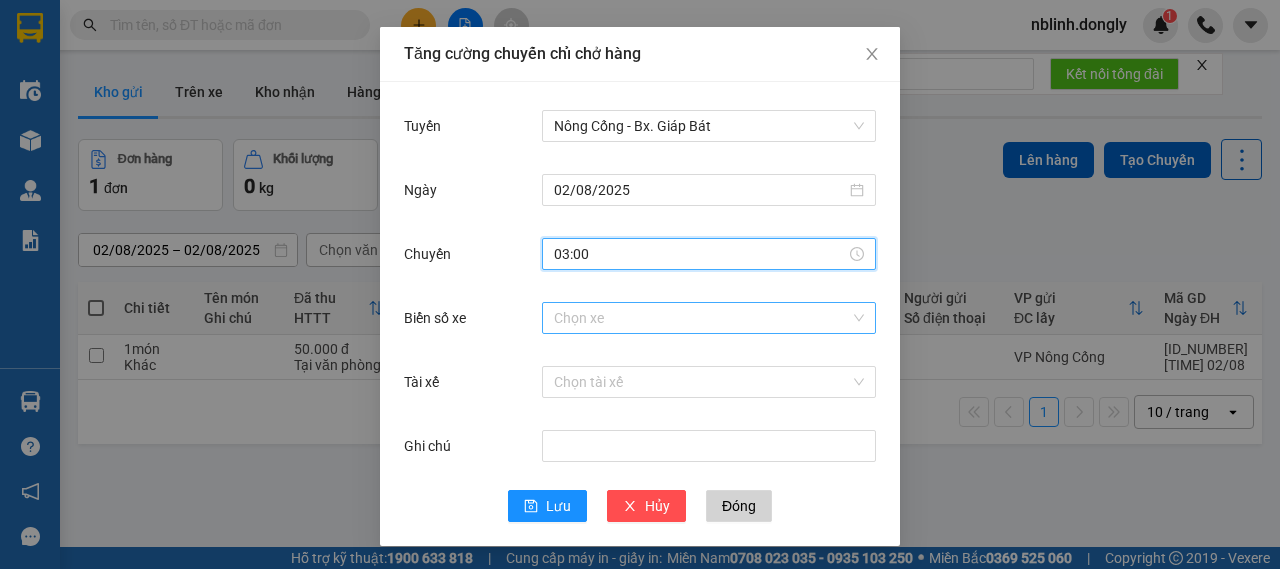 click on "Biển số xe" at bounding box center (702, 318) 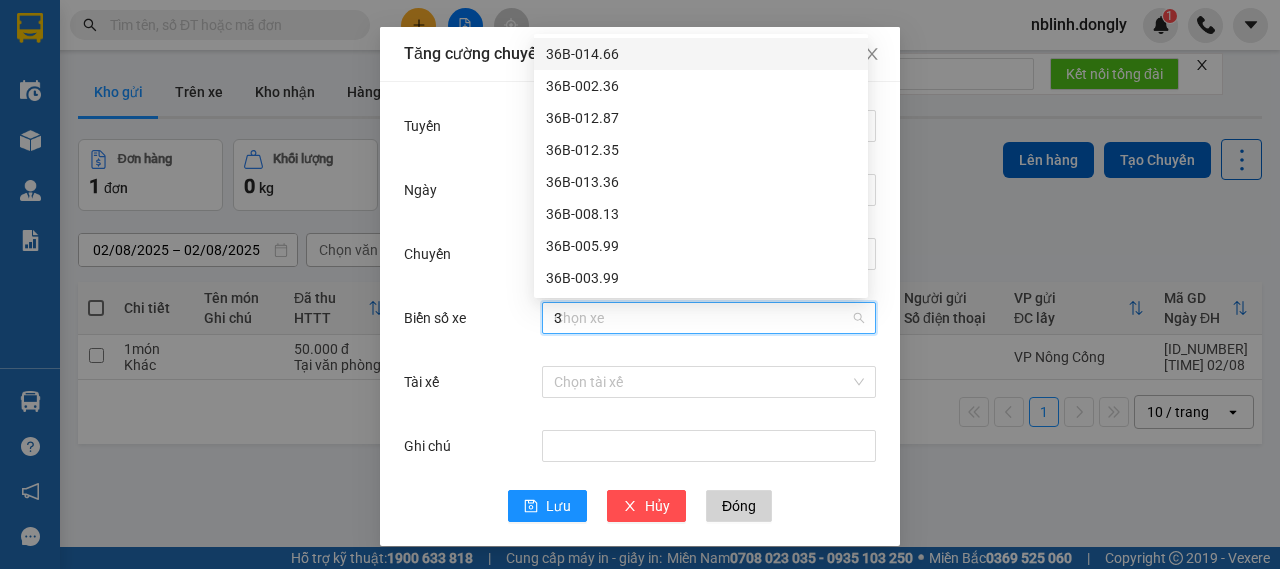 type on "35" 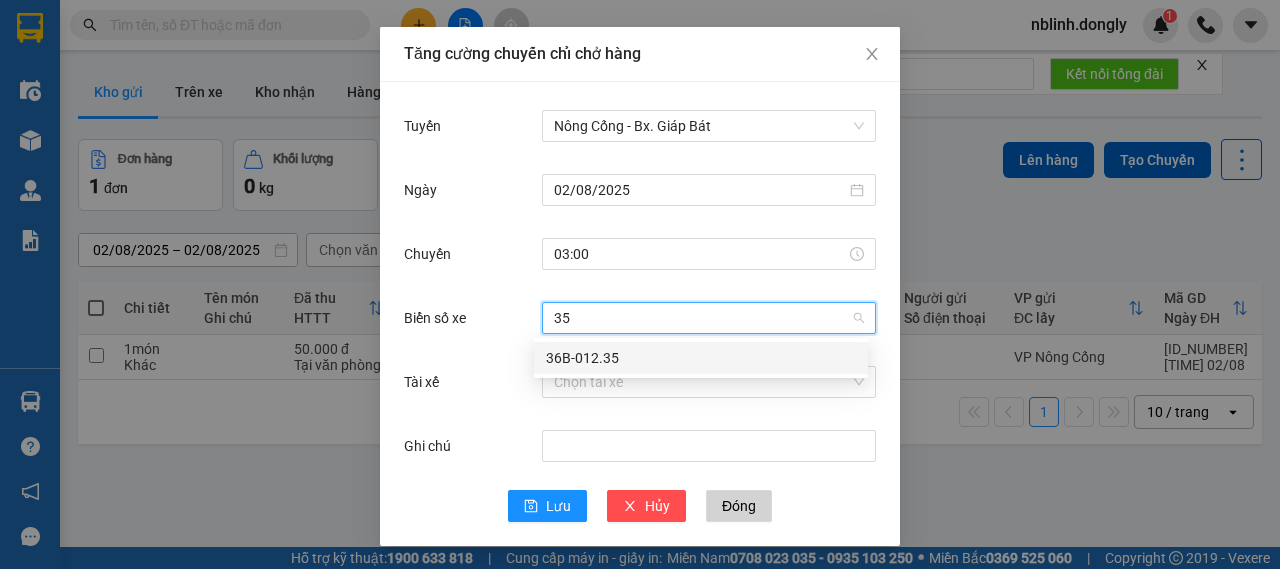 click on "36B-012.35" at bounding box center [701, 358] 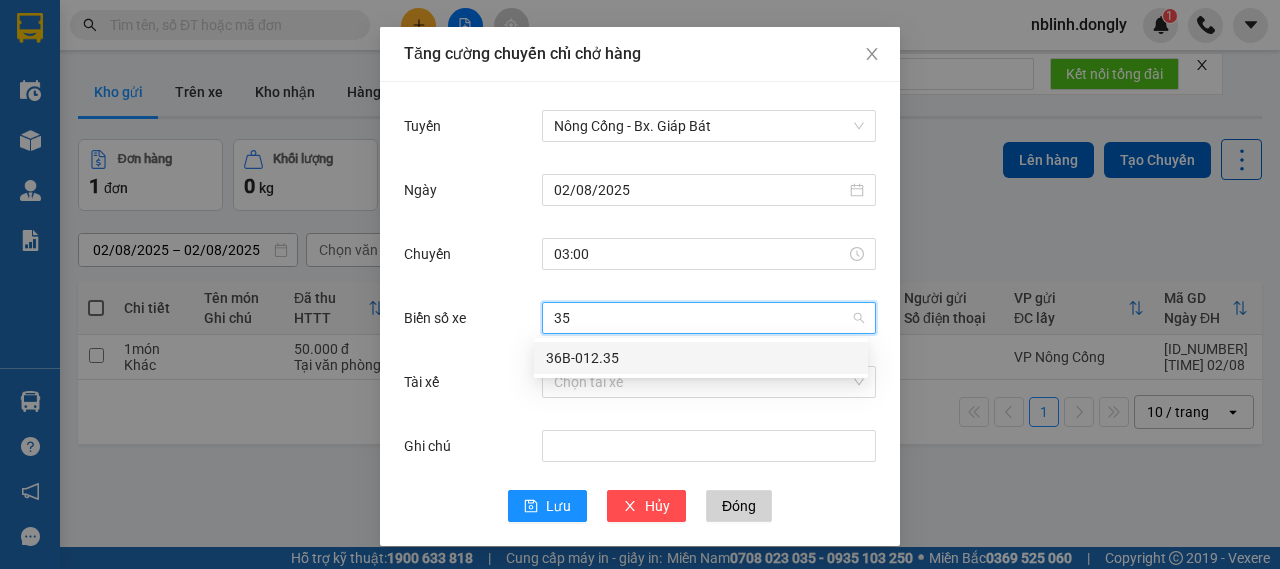 type 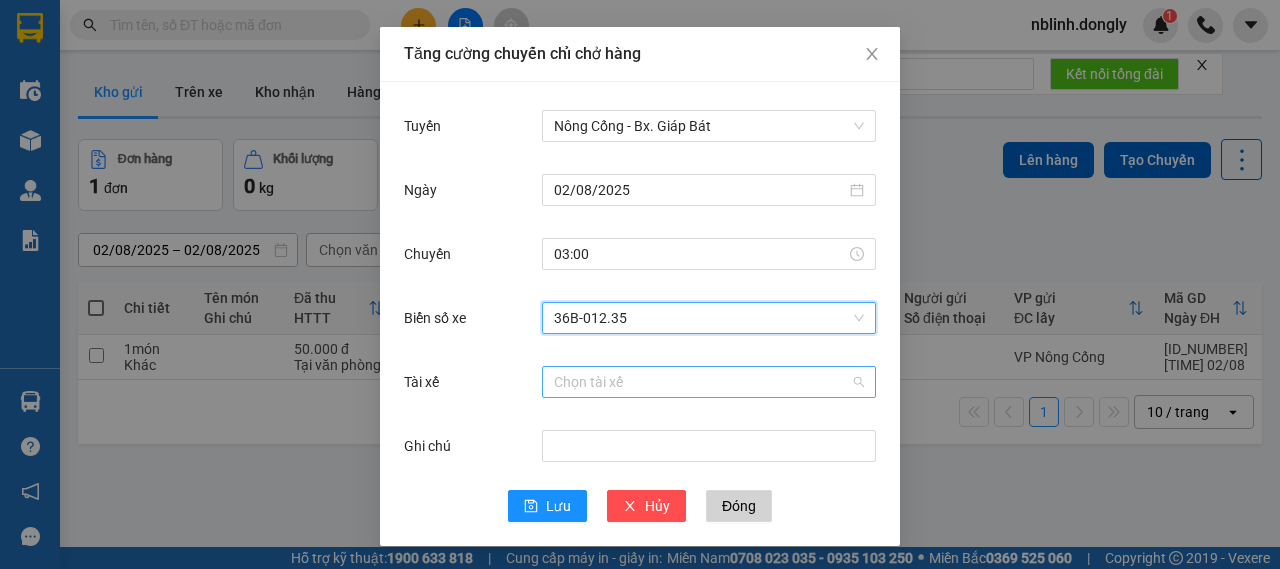 click on "Tài xế" at bounding box center [702, 382] 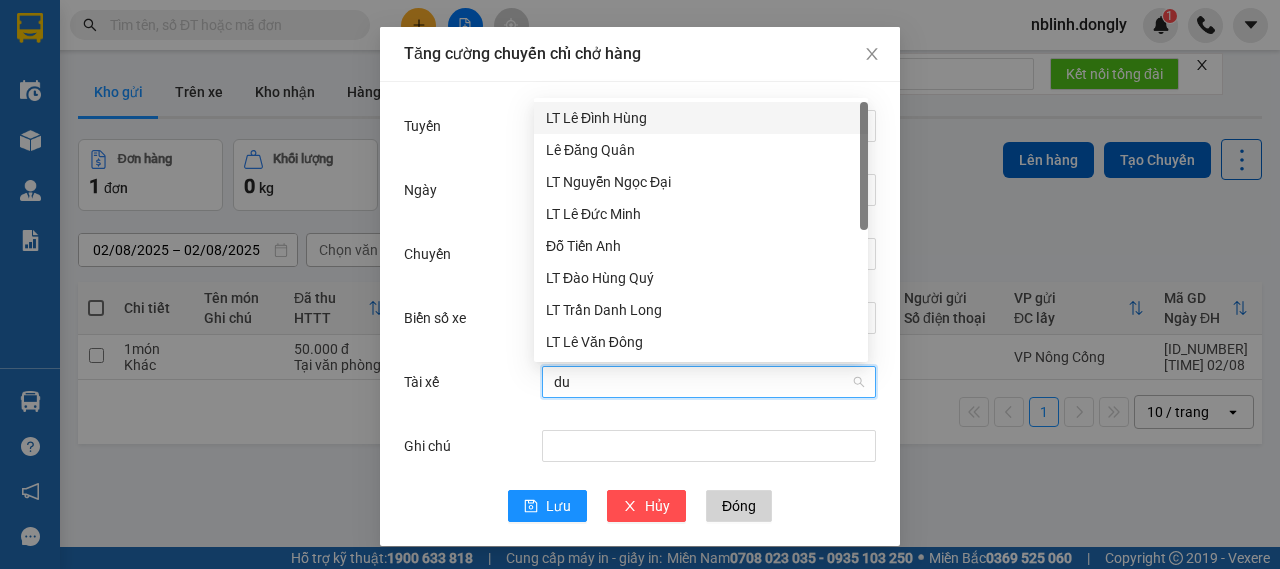 type on "duo" 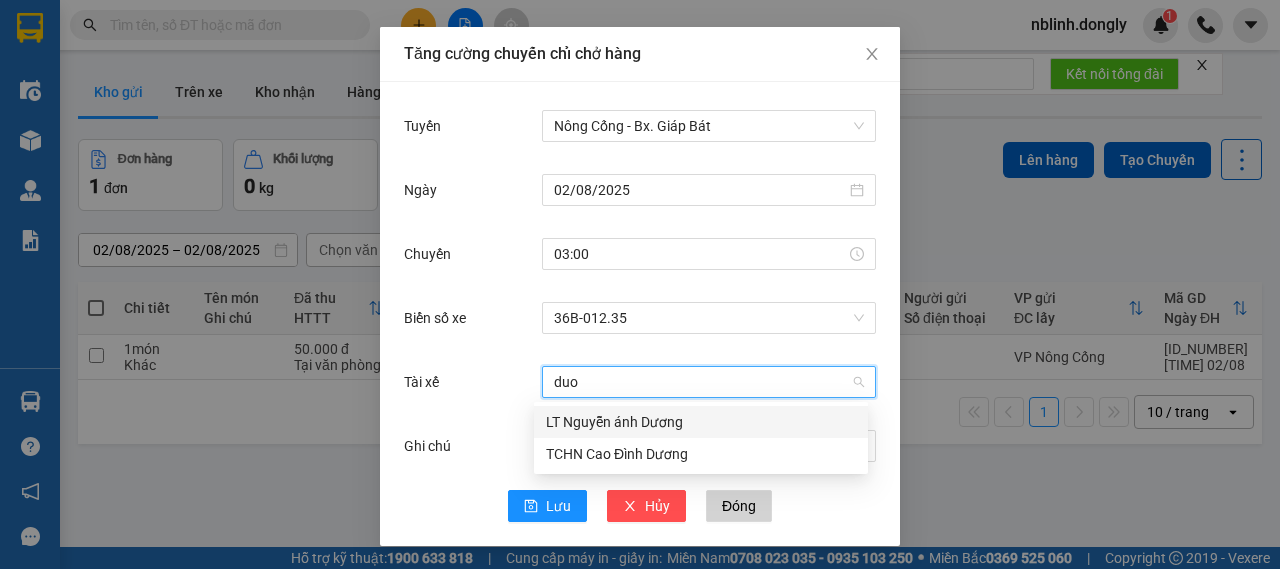 click on "LT Nguyễn ánh Dương" at bounding box center (701, 422) 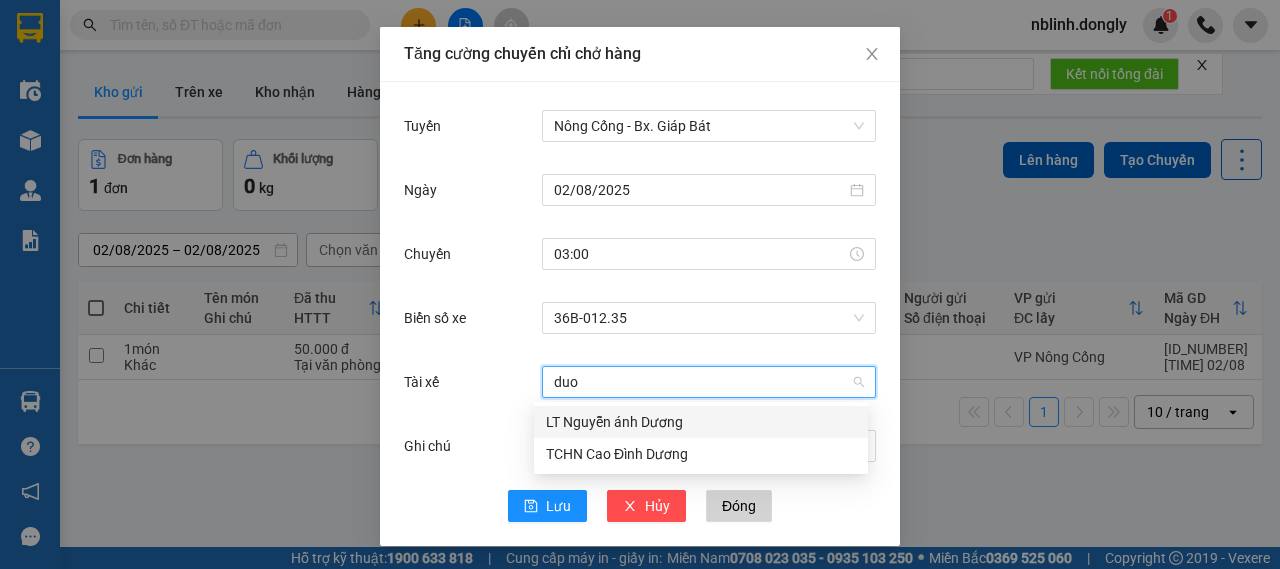type 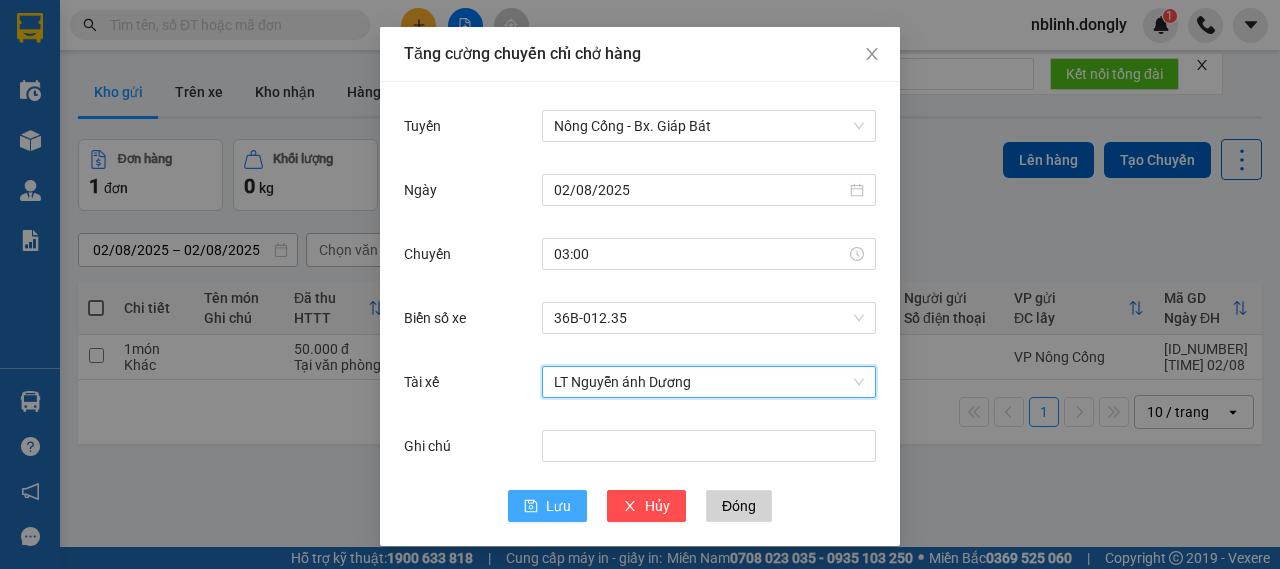 click on "Lưu" at bounding box center [558, 506] 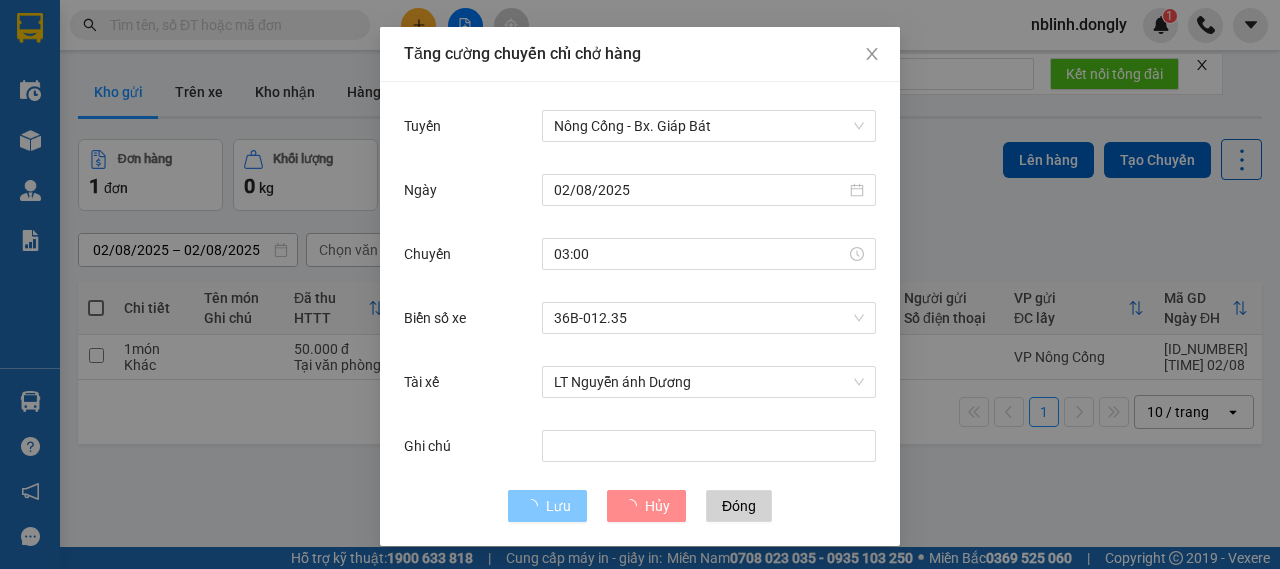 type 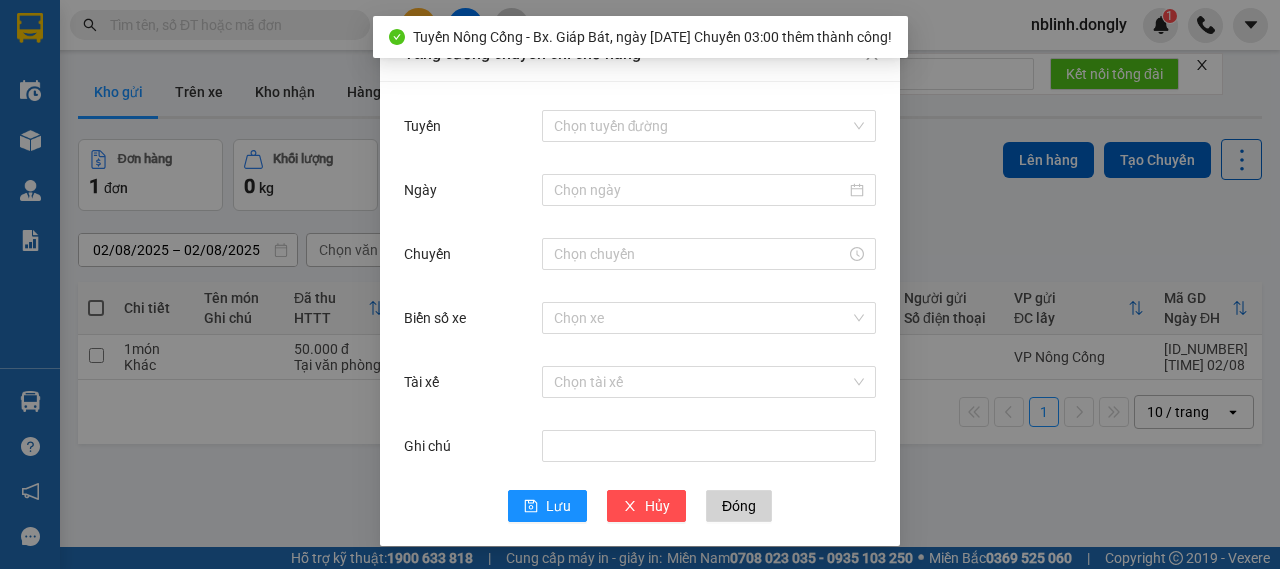 drag, startPoint x: 282, startPoint y: 475, endPoint x: 305, endPoint y: 475, distance: 23 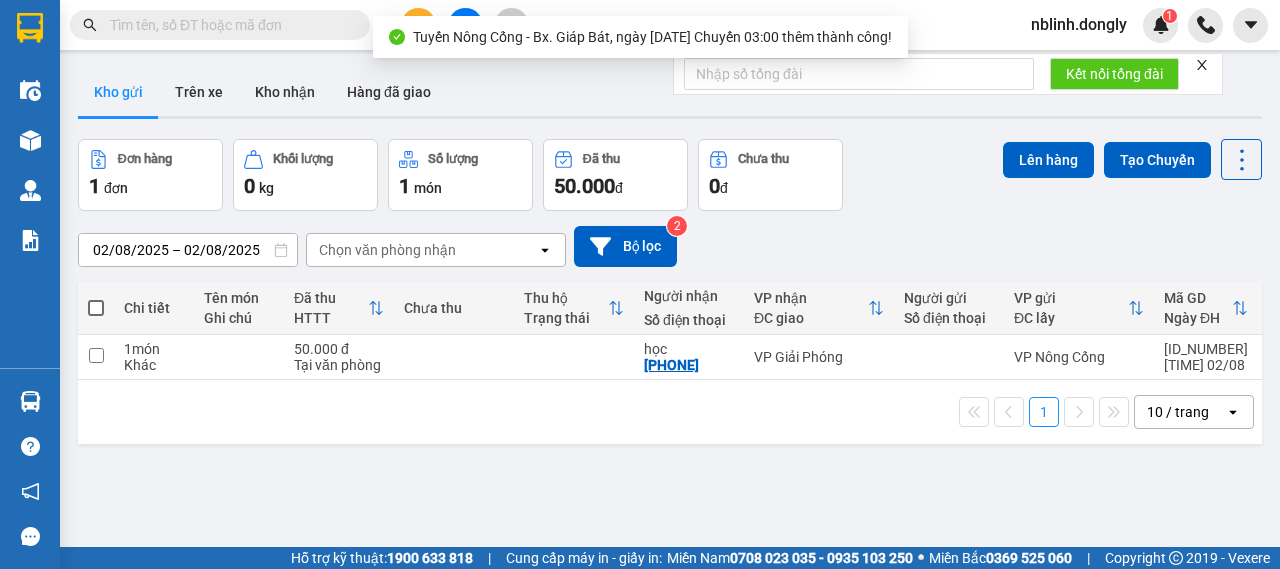 scroll, scrollTop: 0, scrollLeft: 0, axis: both 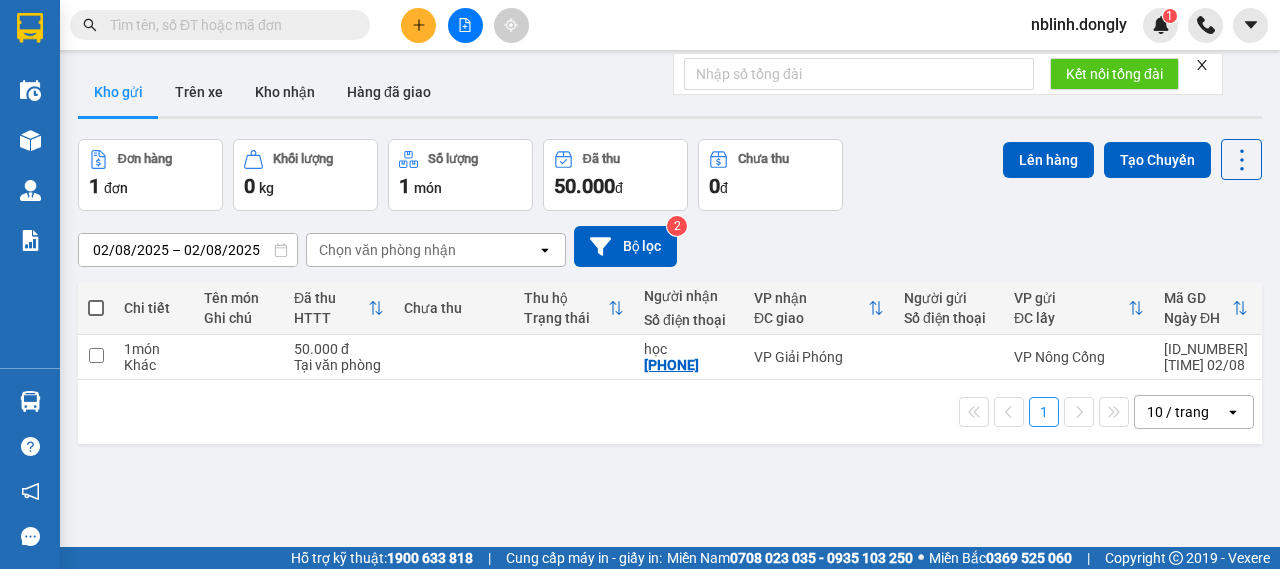 click at bounding box center [96, 308] 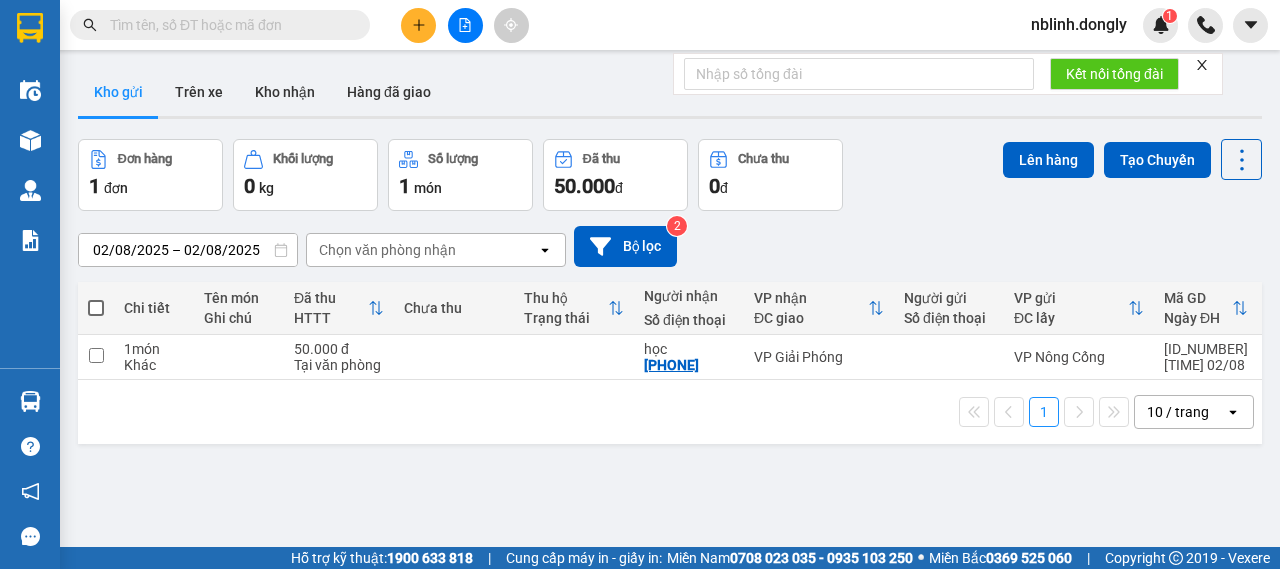 click at bounding box center (96, 298) 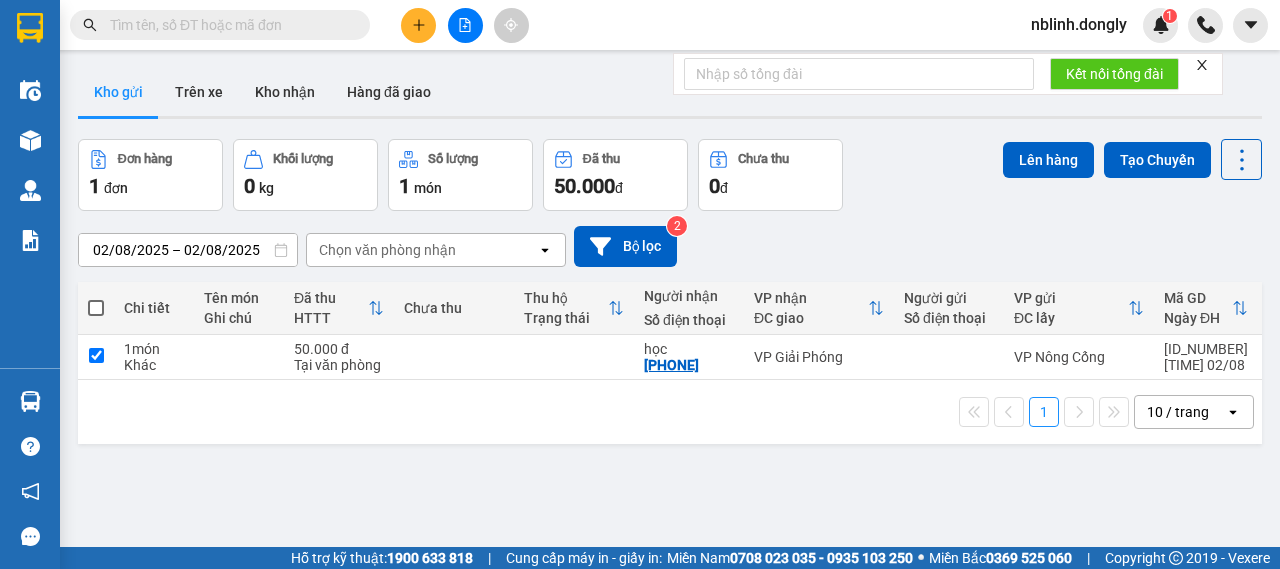 checkbox on "true" 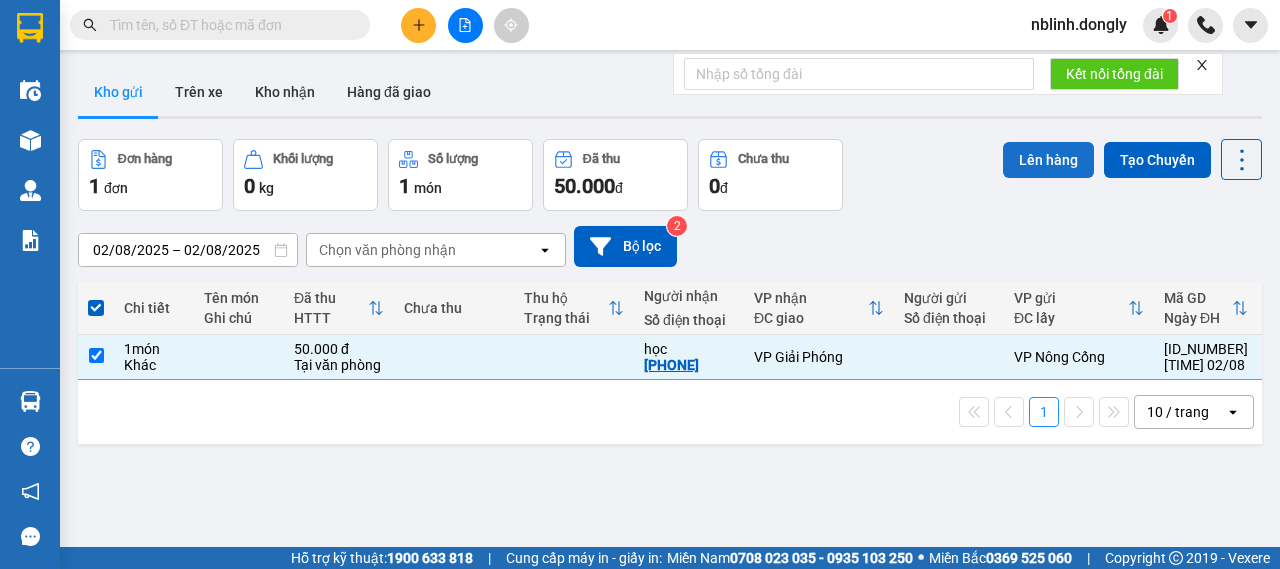 click on "Lên hàng" at bounding box center [1048, 160] 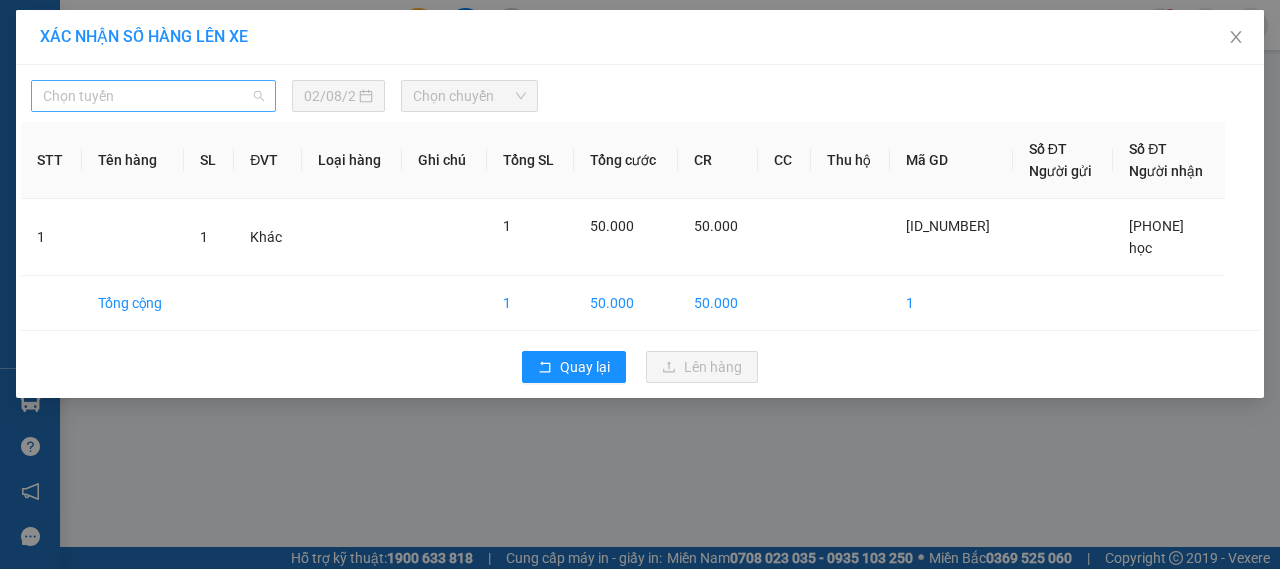 click on "Chọn tuyến" at bounding box center [153, 96] 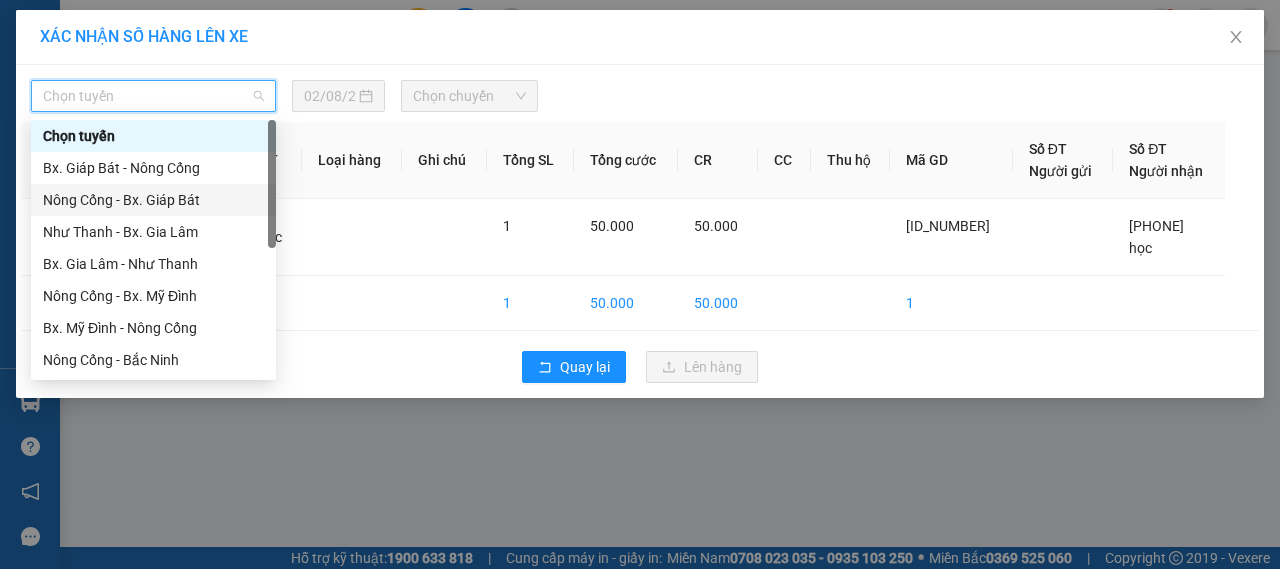 click on "Nông Cống - Bx. Giáp Bát" at bounding box center [153, 200] 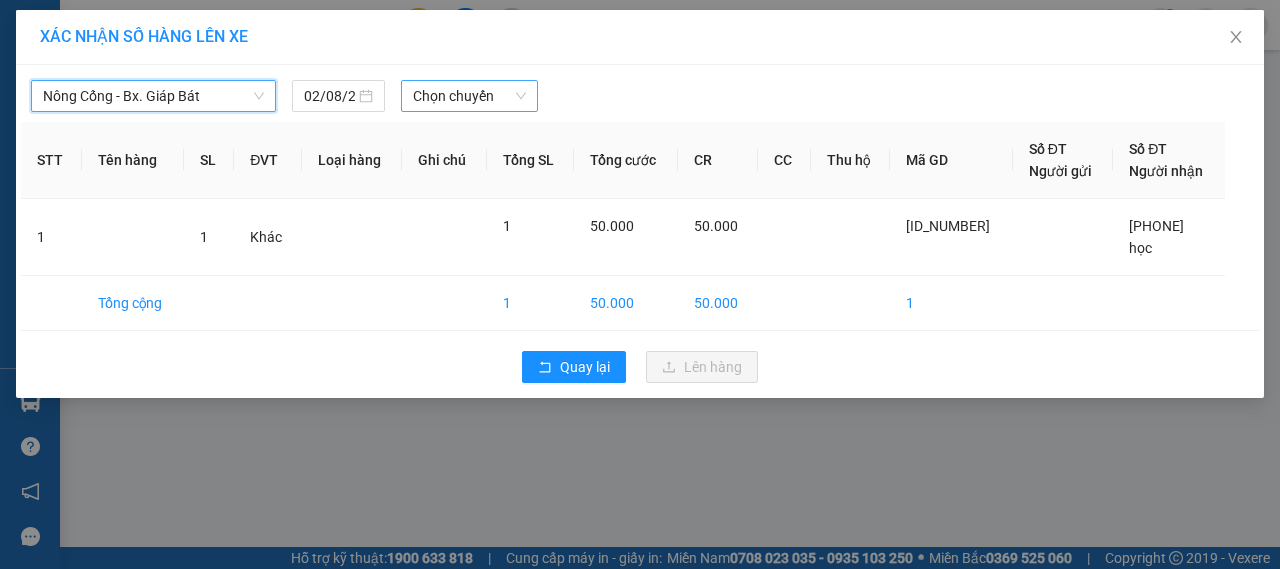 click on "Chọn chuyến" at bounding box center (469, 96) 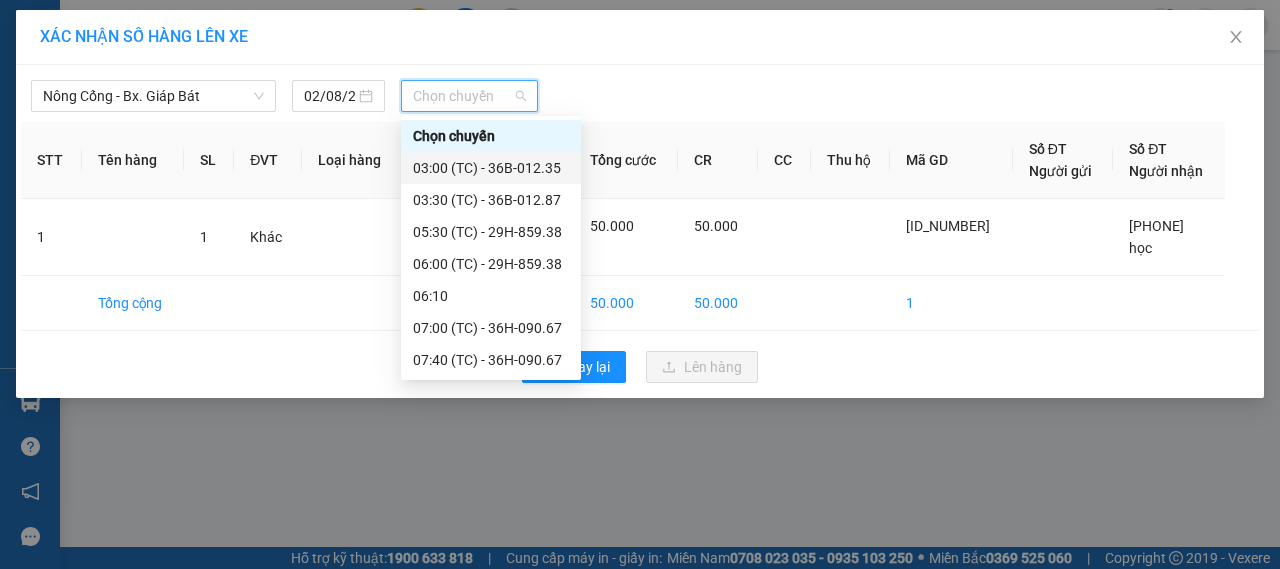 click on "03:00   (TC)   - [ID_NUMBER]" at bounding box center [491, 168] 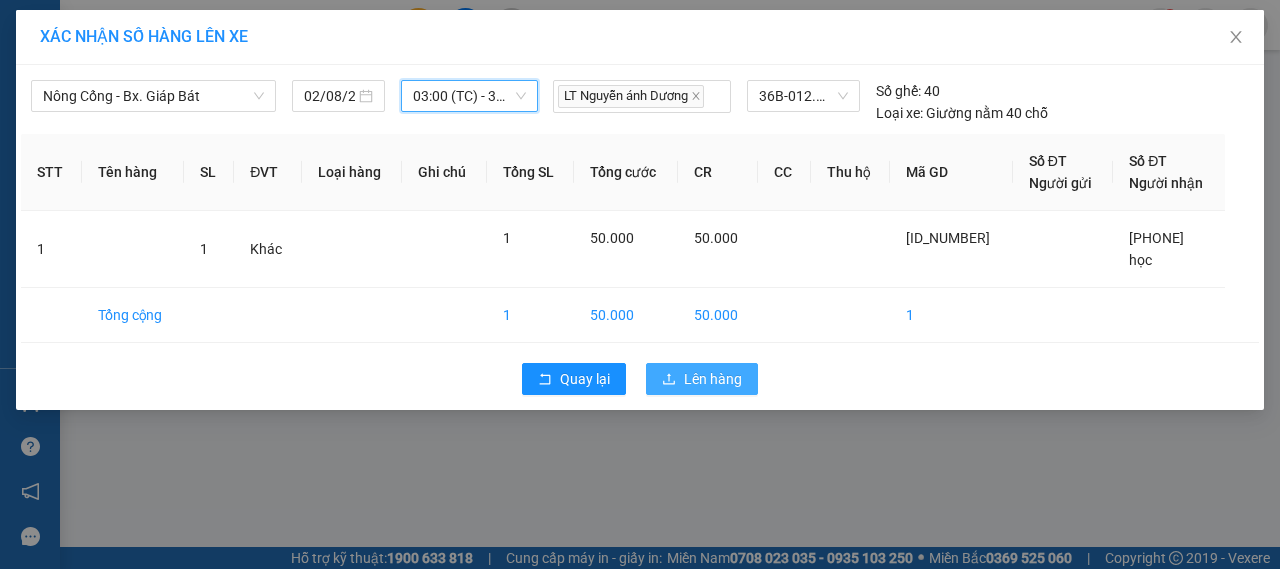 click on "Lên hàng" at bounding box center (713, 379) 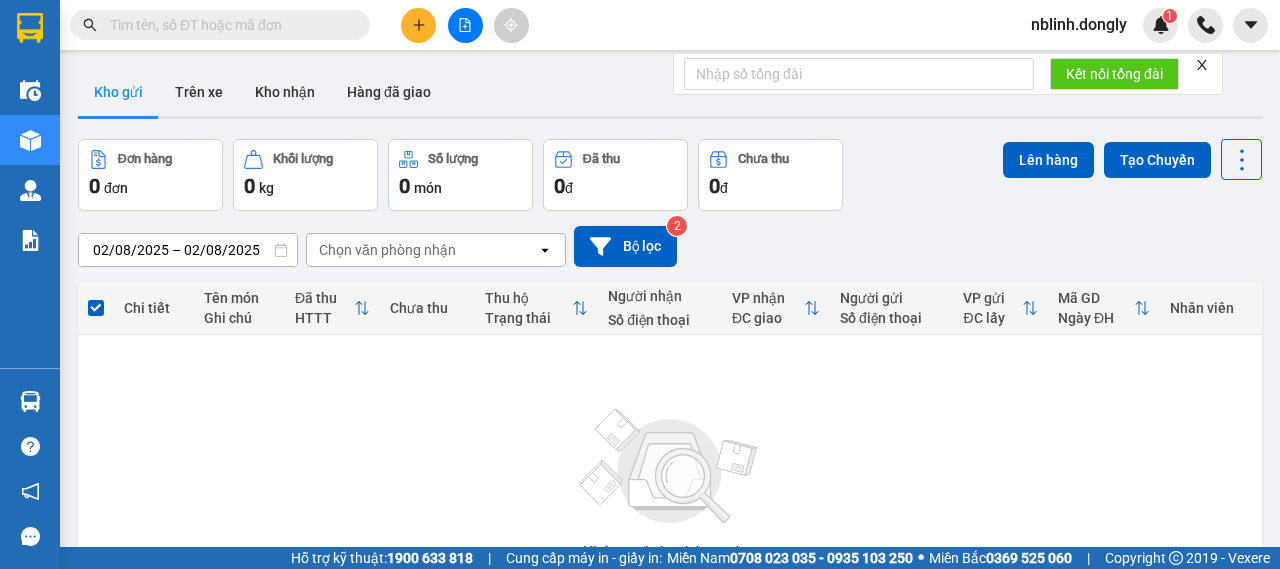 click 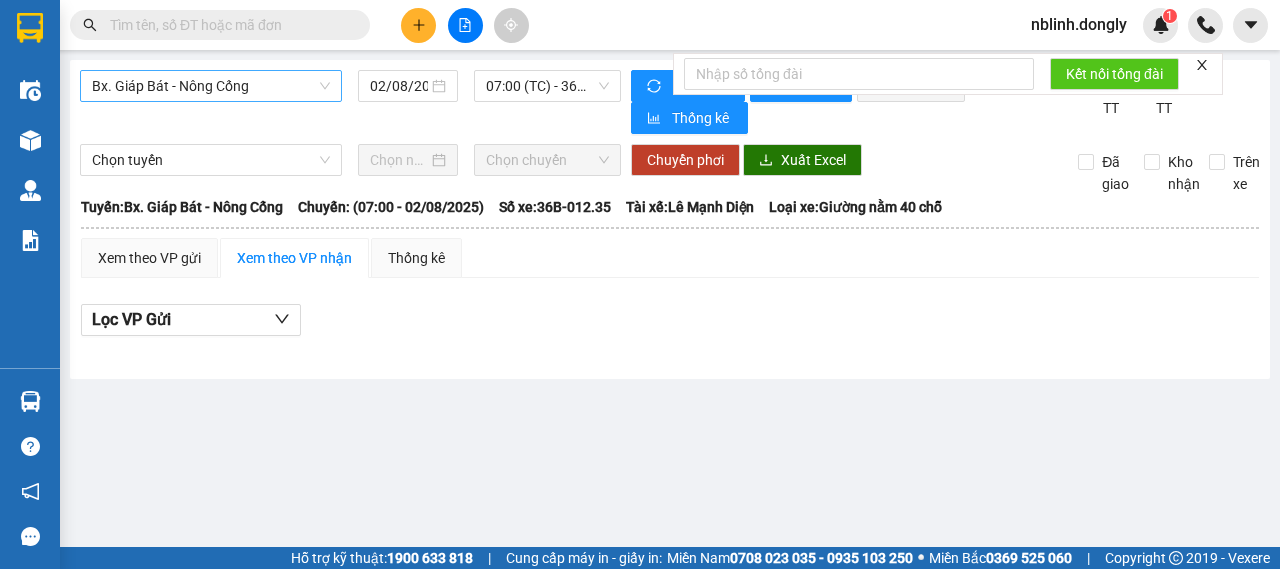 click on "Bx. Giáp Bát - Nông Cống" at bounding box center (211, 86) 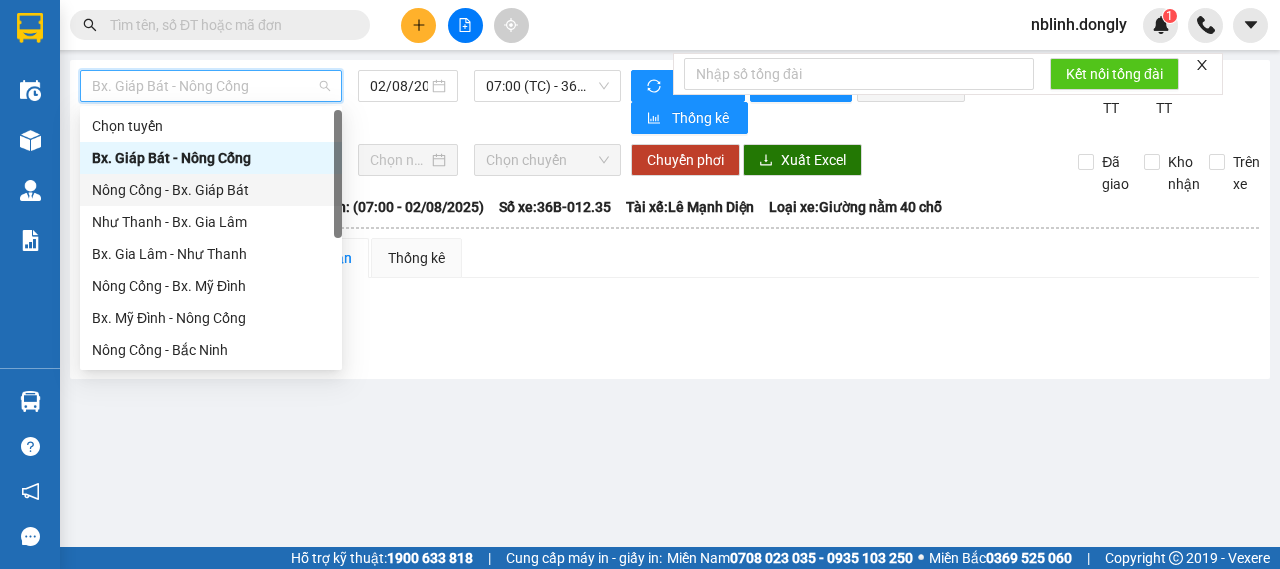 click on "Nông Cống - Bx. Giáp Bát" at bounding box center [211, 190] 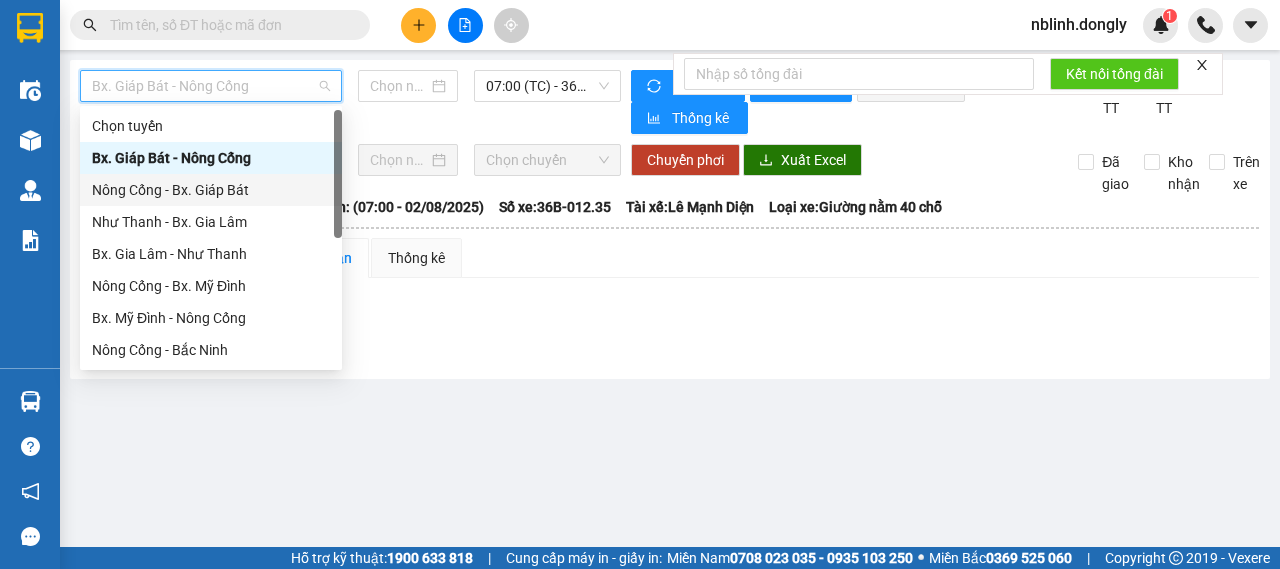 type on "02/08/2025" 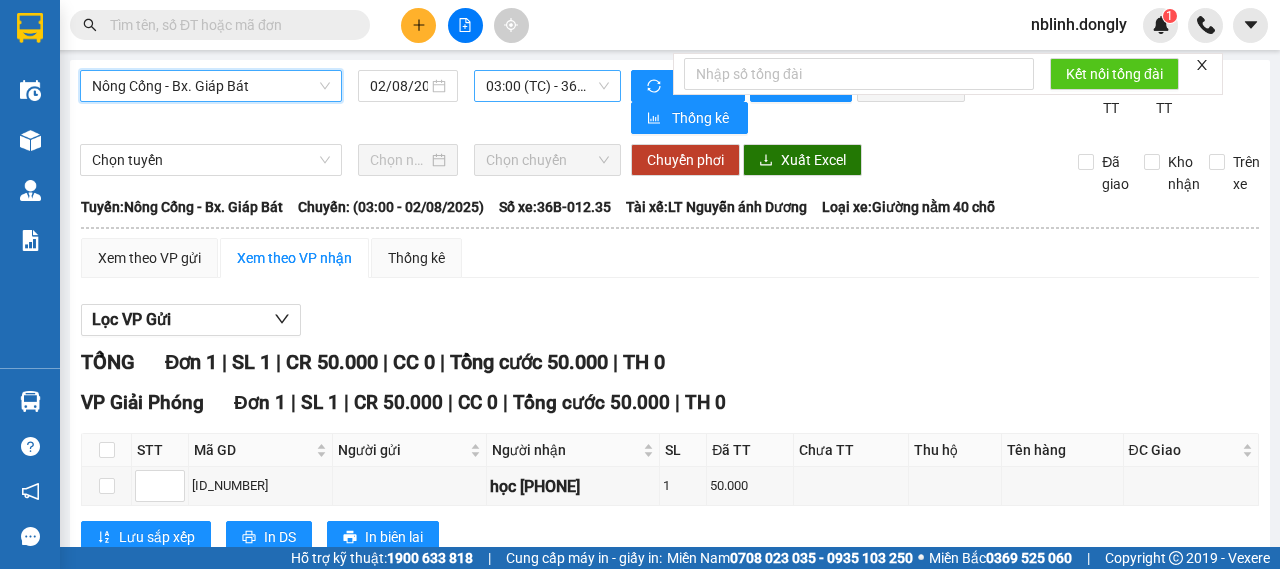 click on "03:00   (TC)   - [ID_NUMBER]" at bounding box center [547, 86] 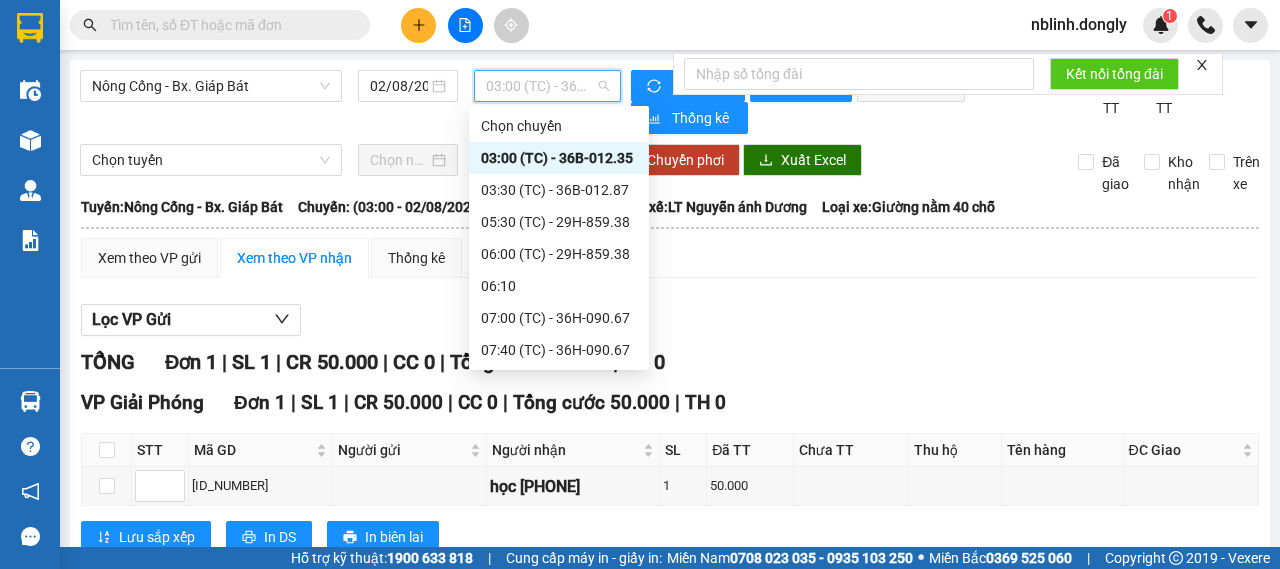 click on "03:00   (TC)   - [ID_NUMBER]" at bounding box center (559, 158) 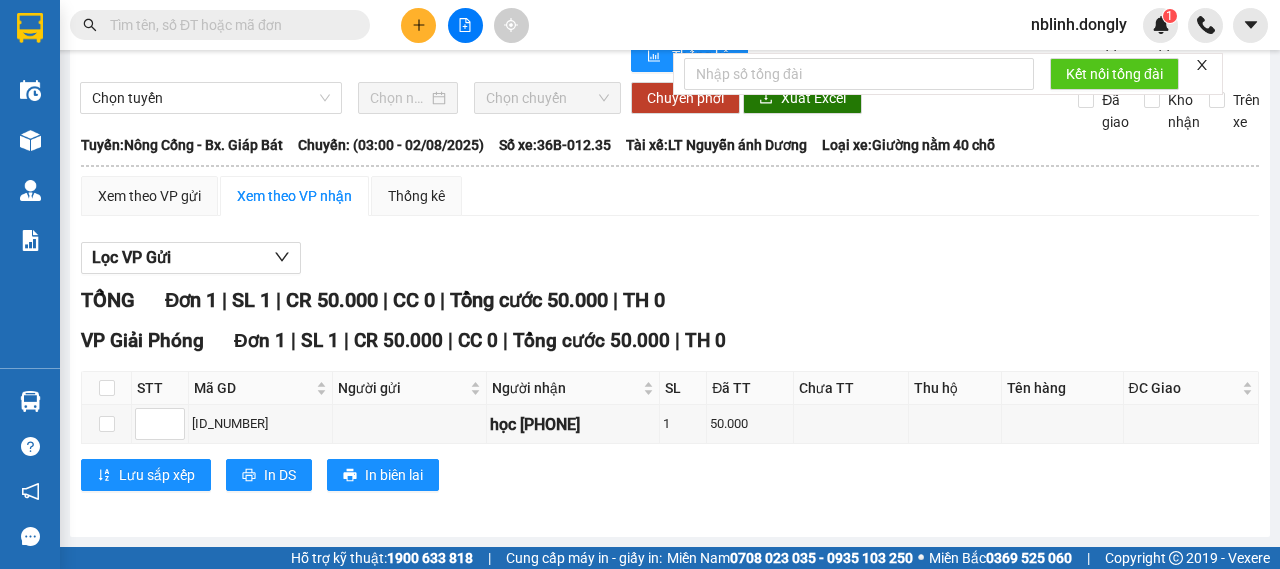 scroll, scrollTop: 0, scrollLeft: 0, axis: both 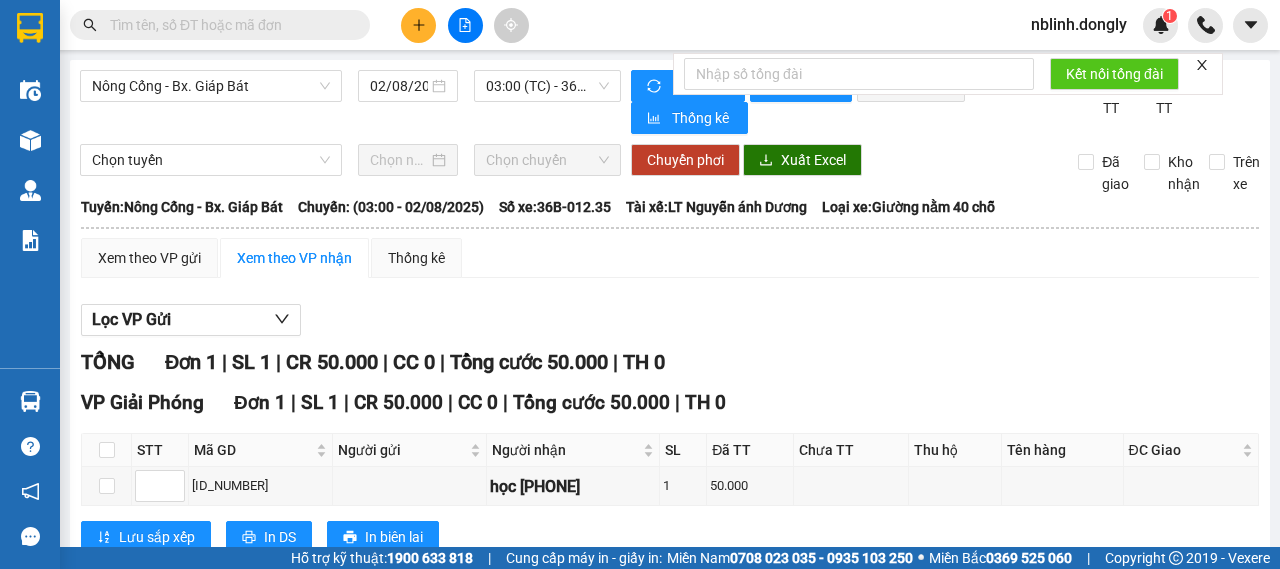 click 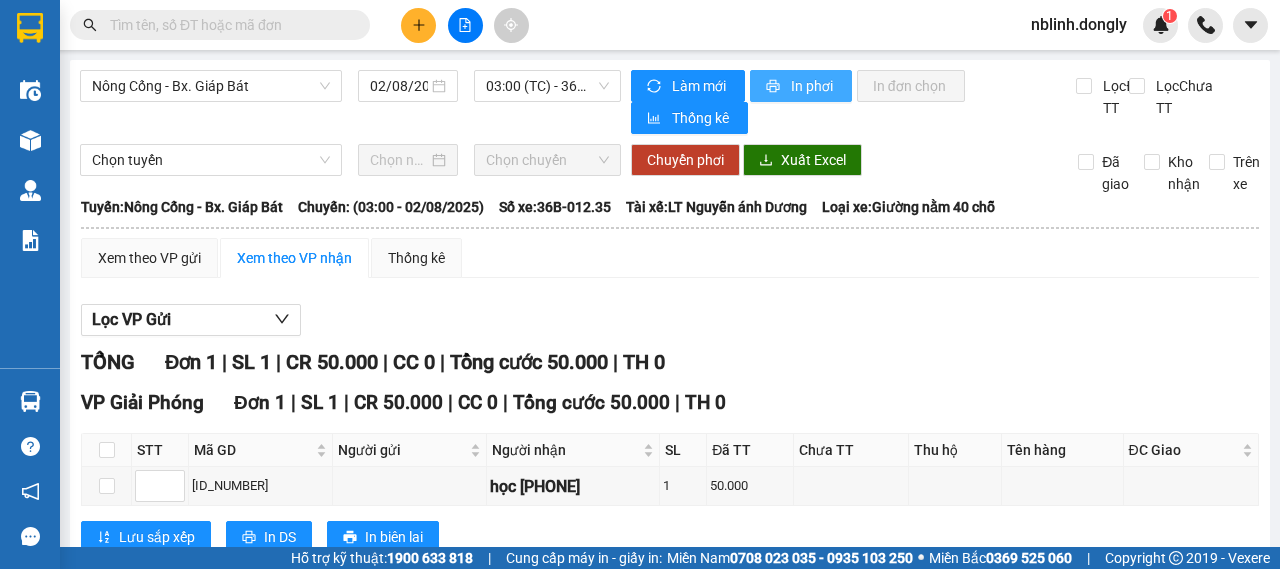 click 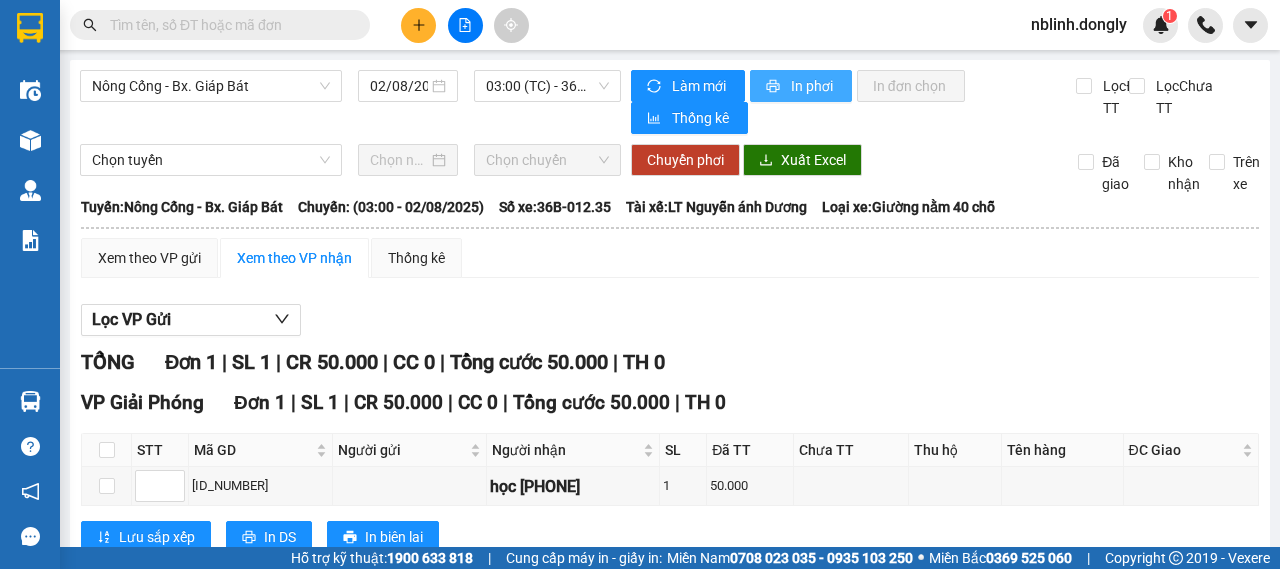 scroll, scrollTop: 0, scrollLeft: 0, axis: both 